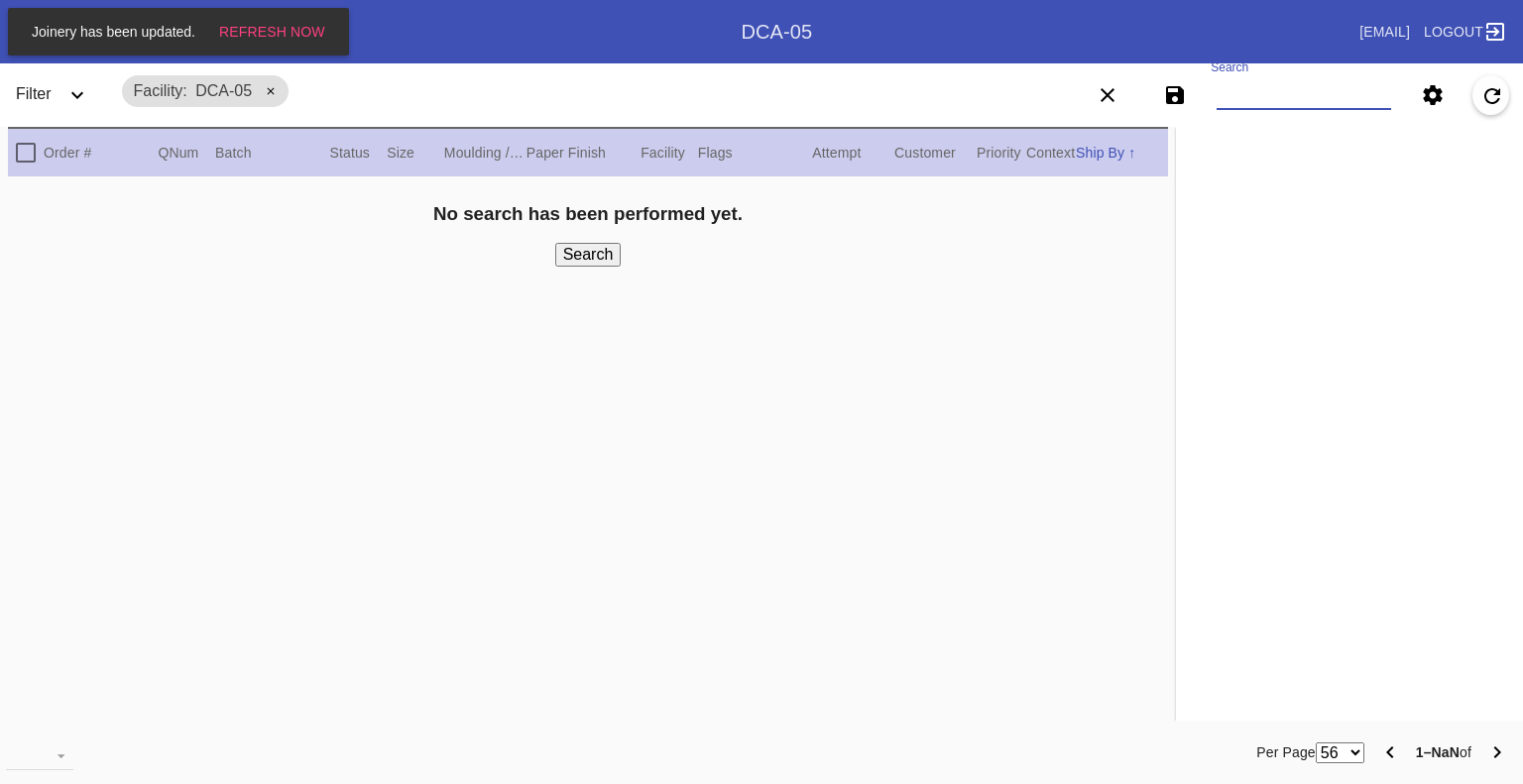 click on "Search" at bounding box center (1304, 95) 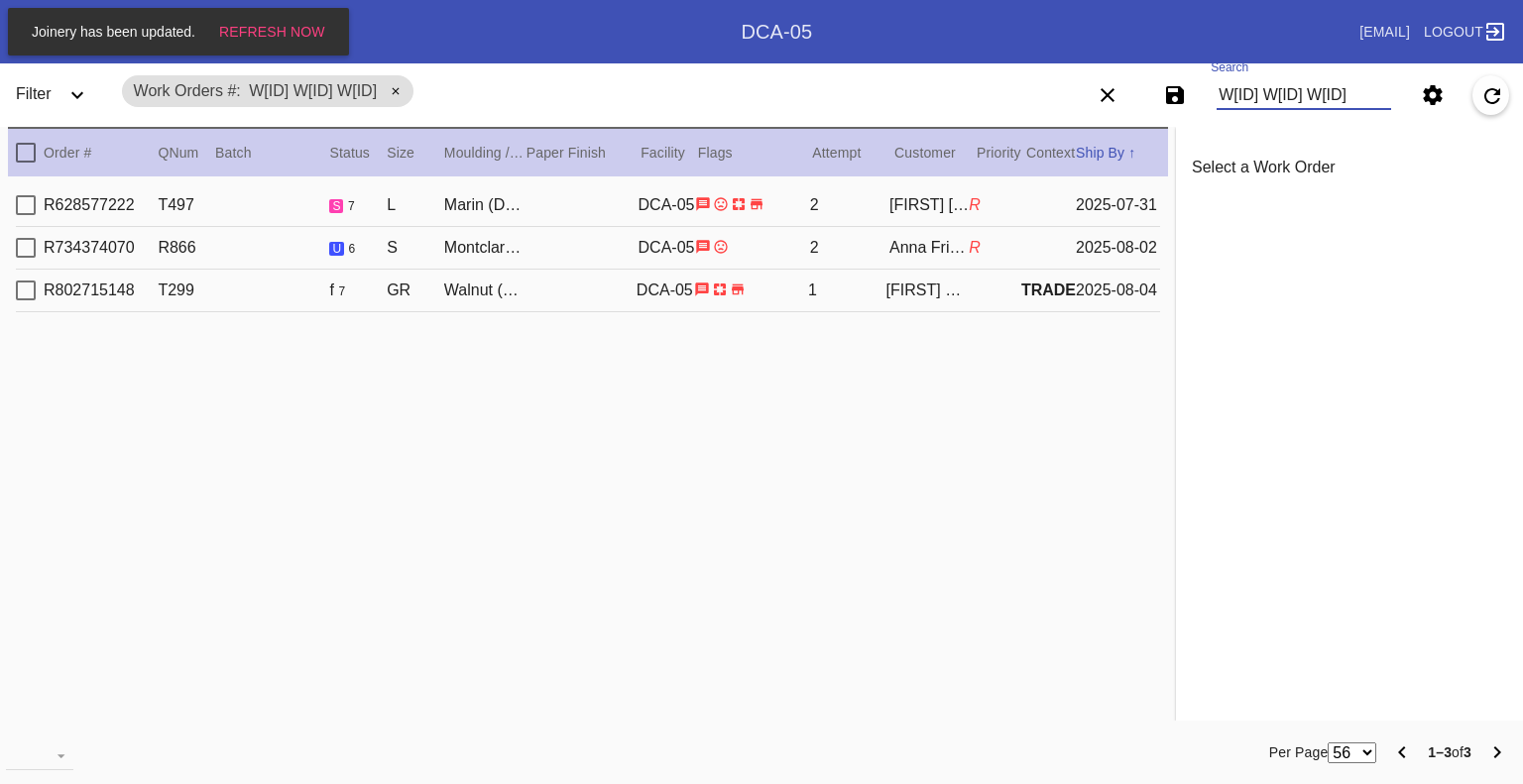 type on "W405947086823236 W237663584993752 W423014838424948" 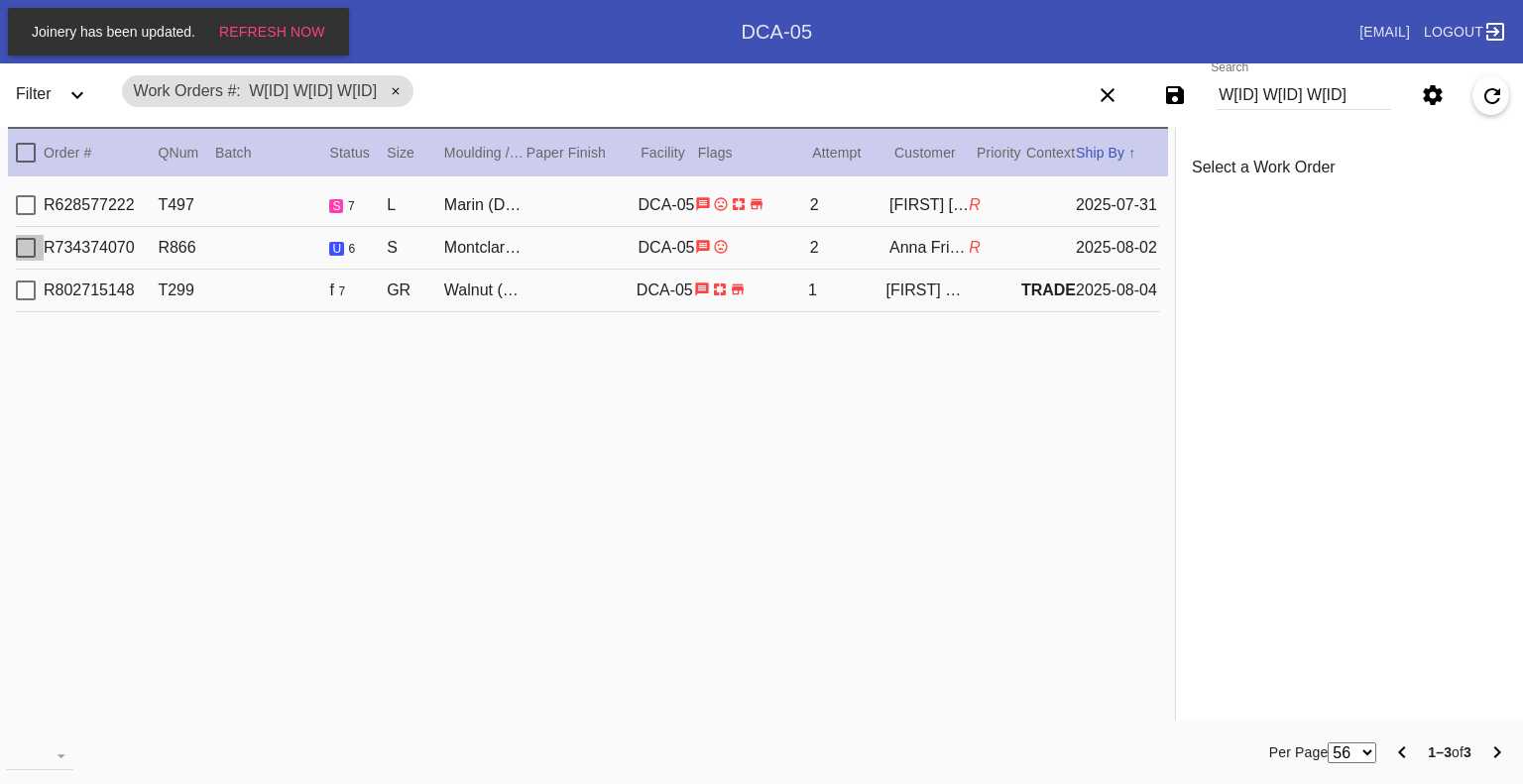 scroll, scrollTop: 0, scrollLeft: 0, axis: both 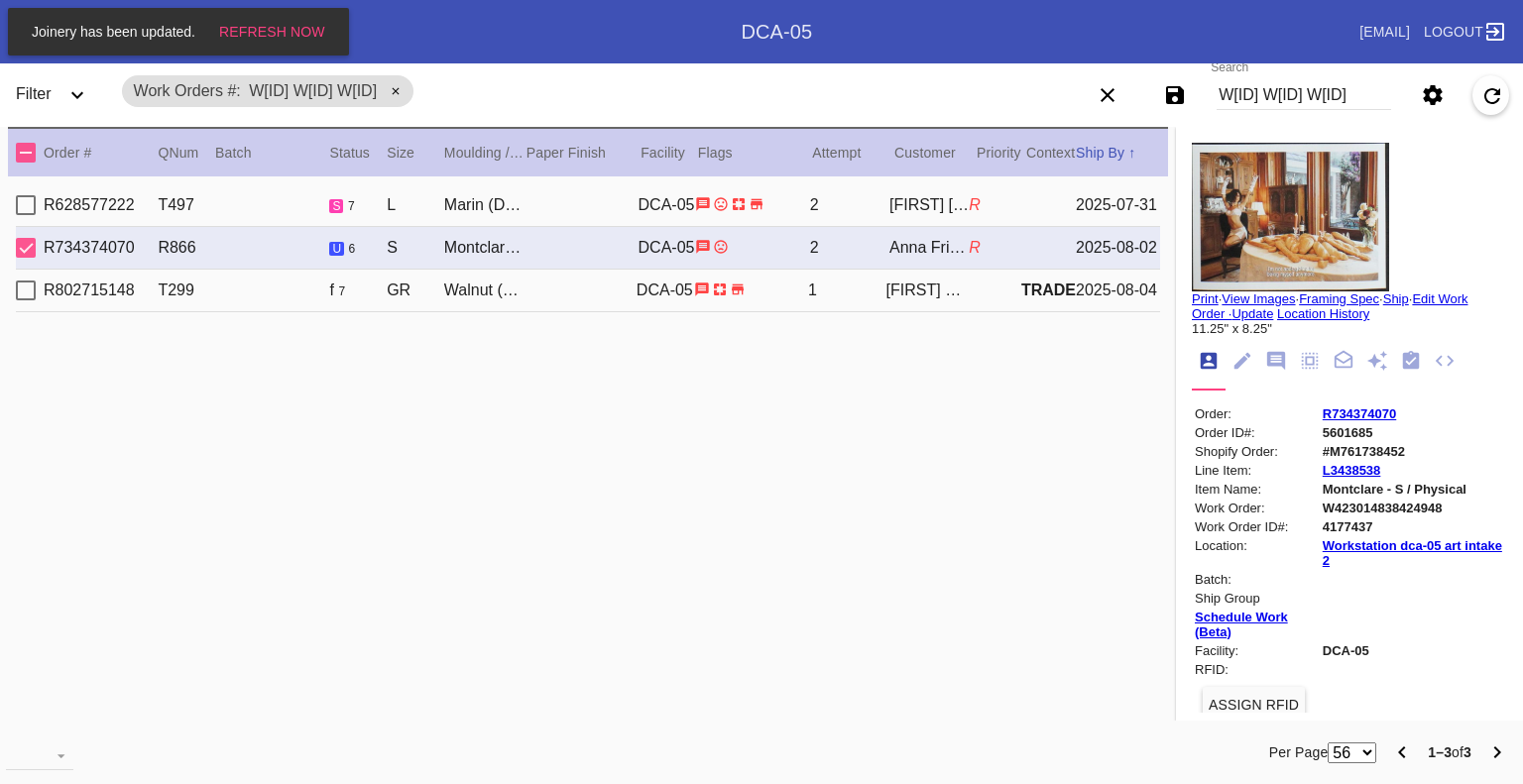 click at bounding box center [26, 248] 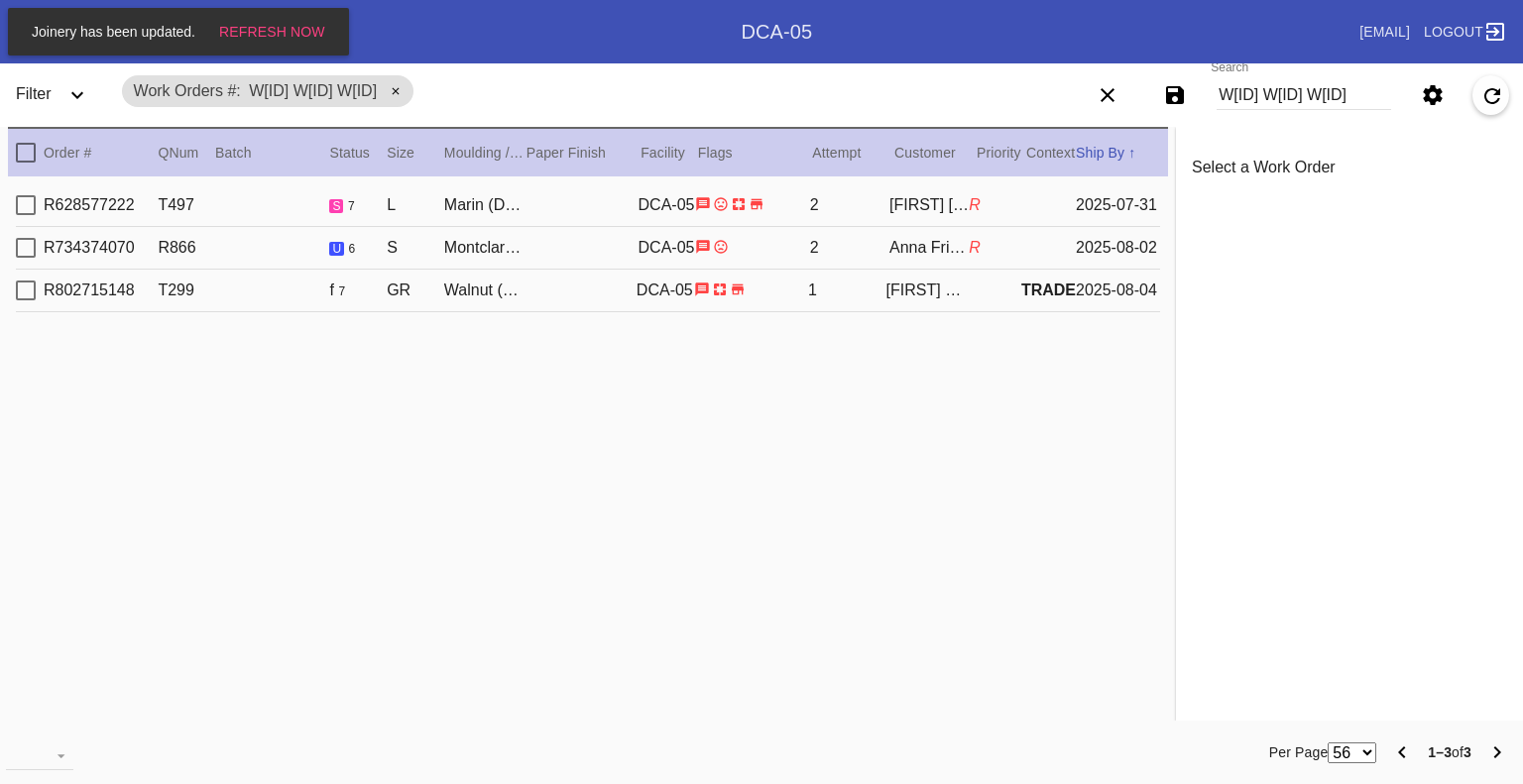 click at bounding box center [26, 248] 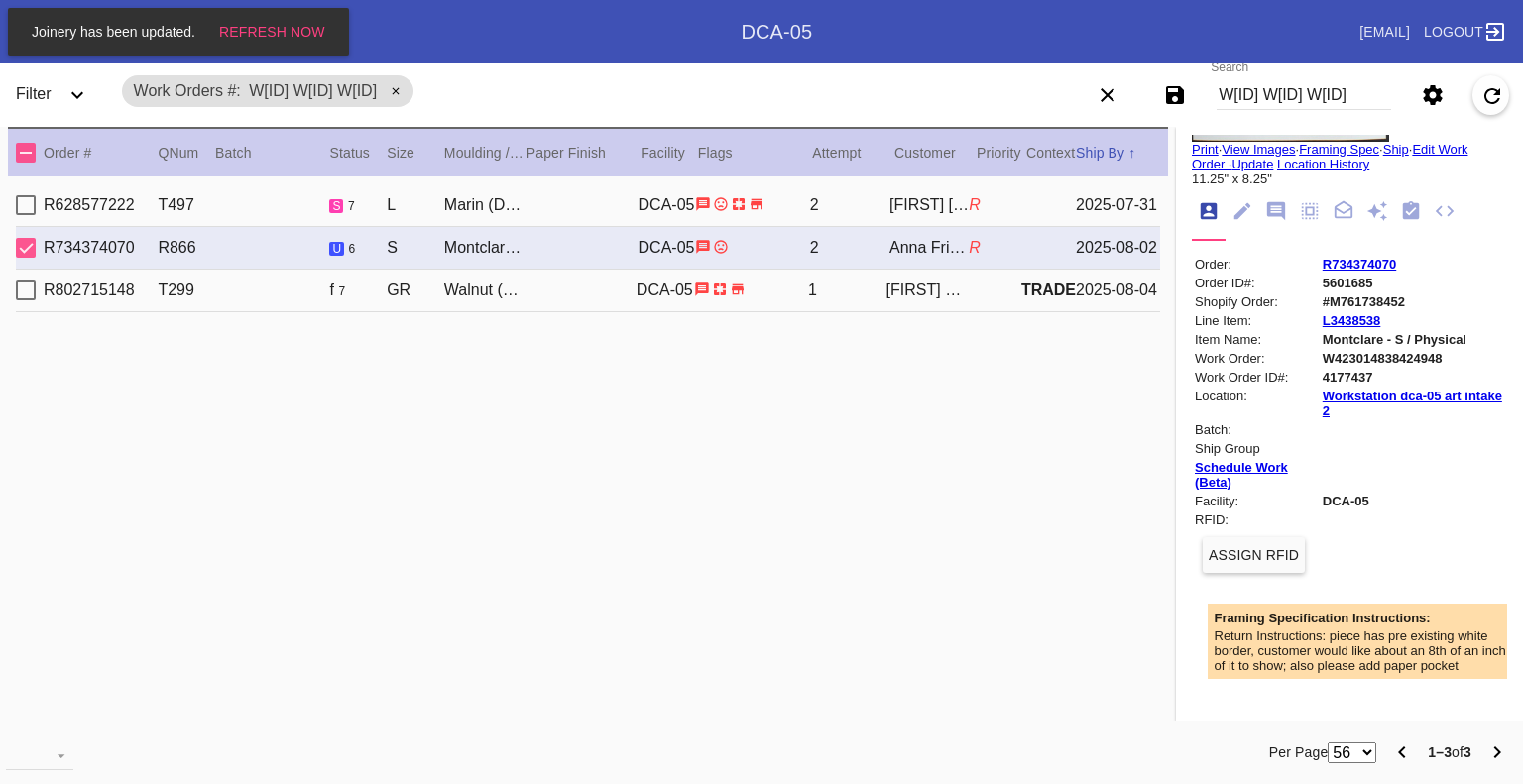 scroll, scrollTop: 0, scrollLeft: 0, axis: both 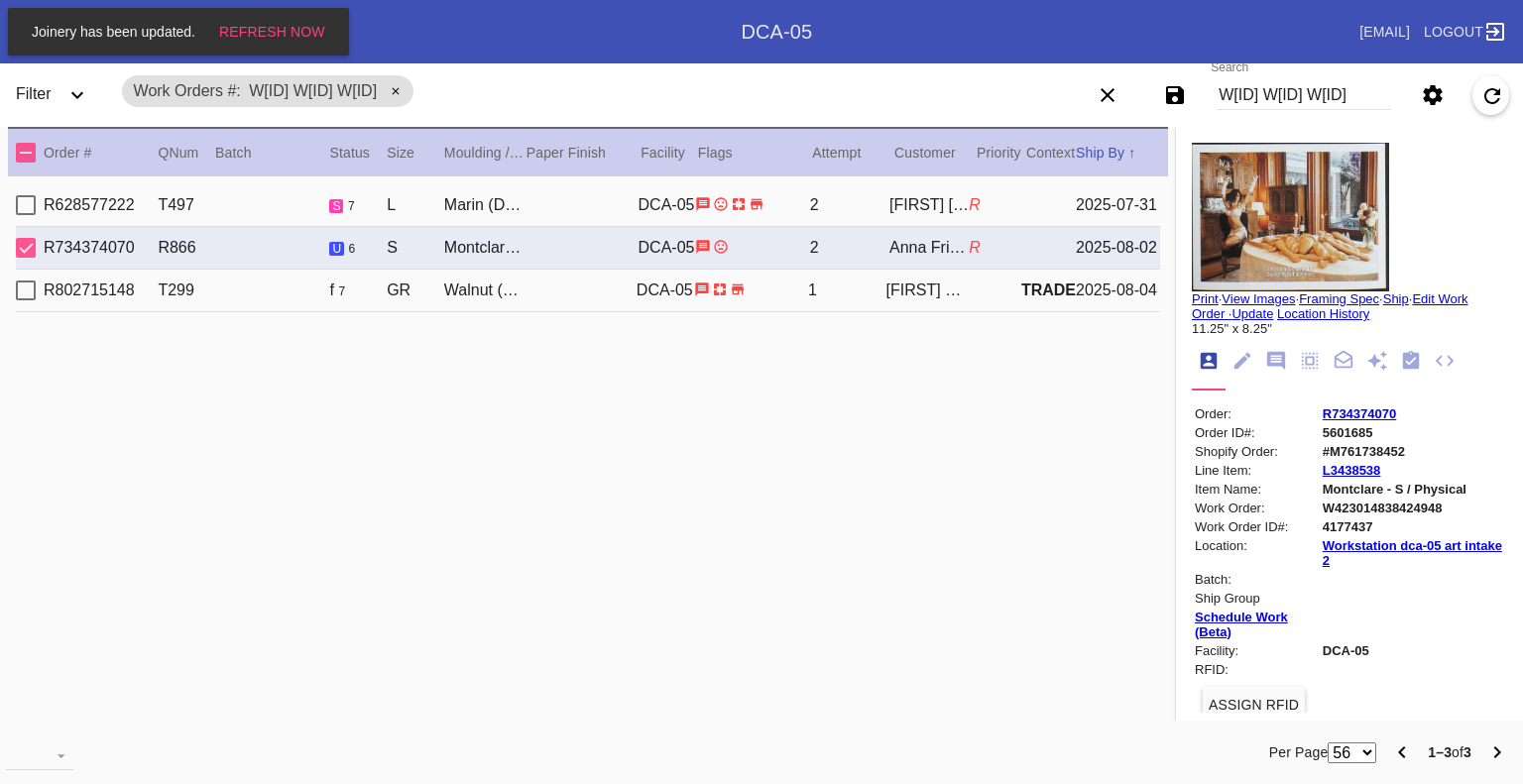drag, startPoint x: 1273, startPoint y: 360, endPoint x: 1282, endPoint y: 369, distance: 12.727922 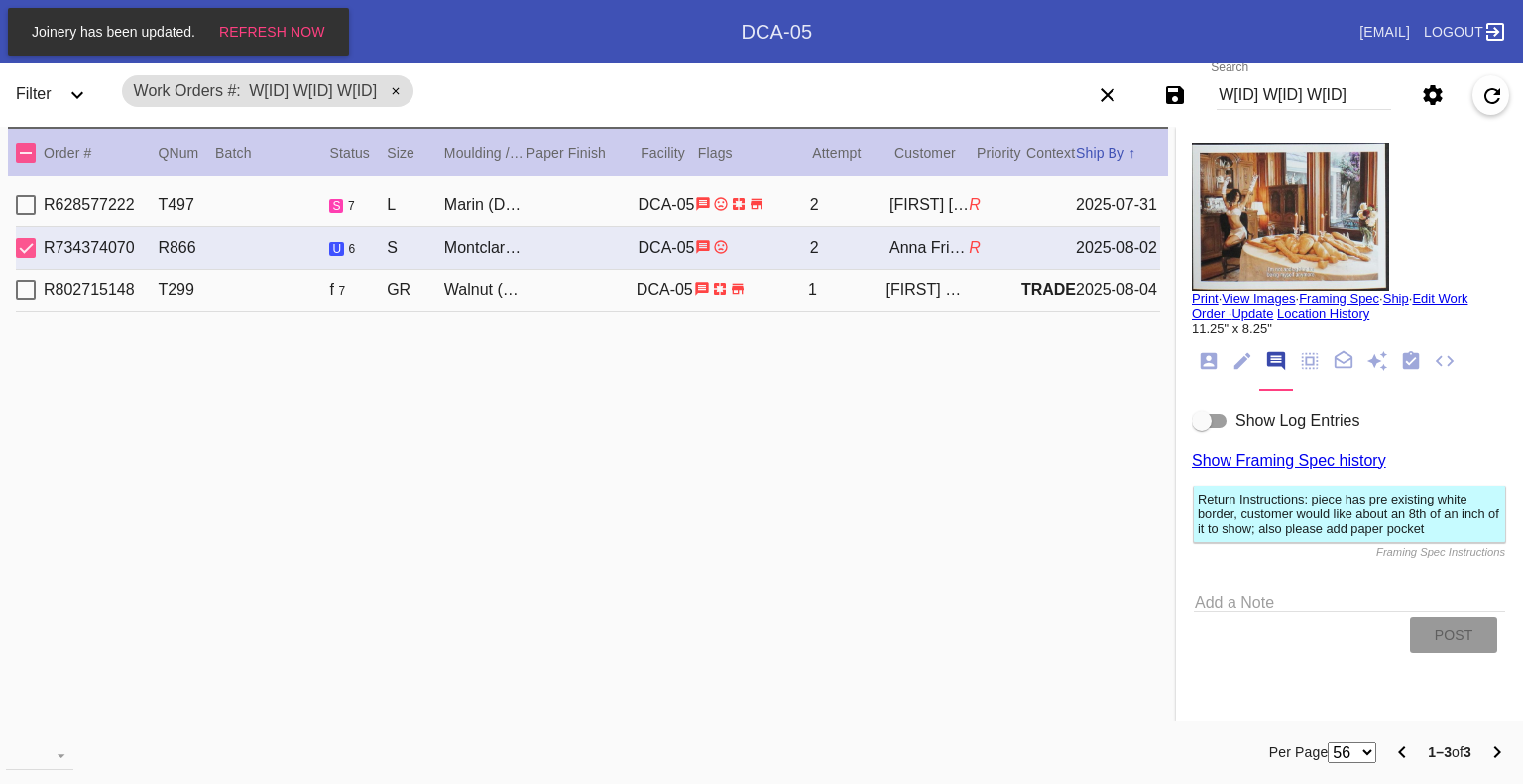 drag, startPoint x: 1202, startPoint y: 426, endPoint x: 1223, endPoint y: 427, distance: 21.023796 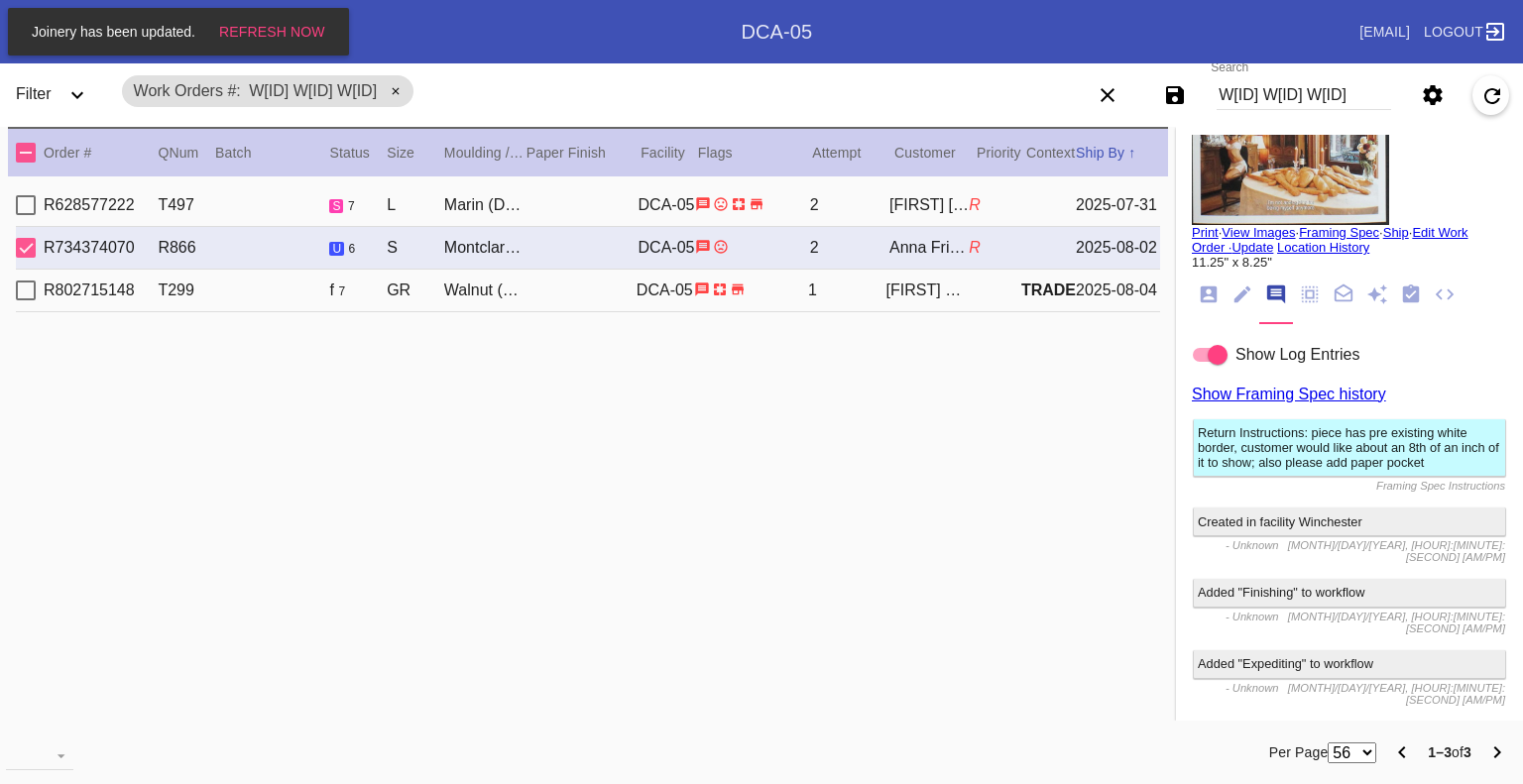 scroll, scrollTop: 0, scrollLeft: 0, axis: both 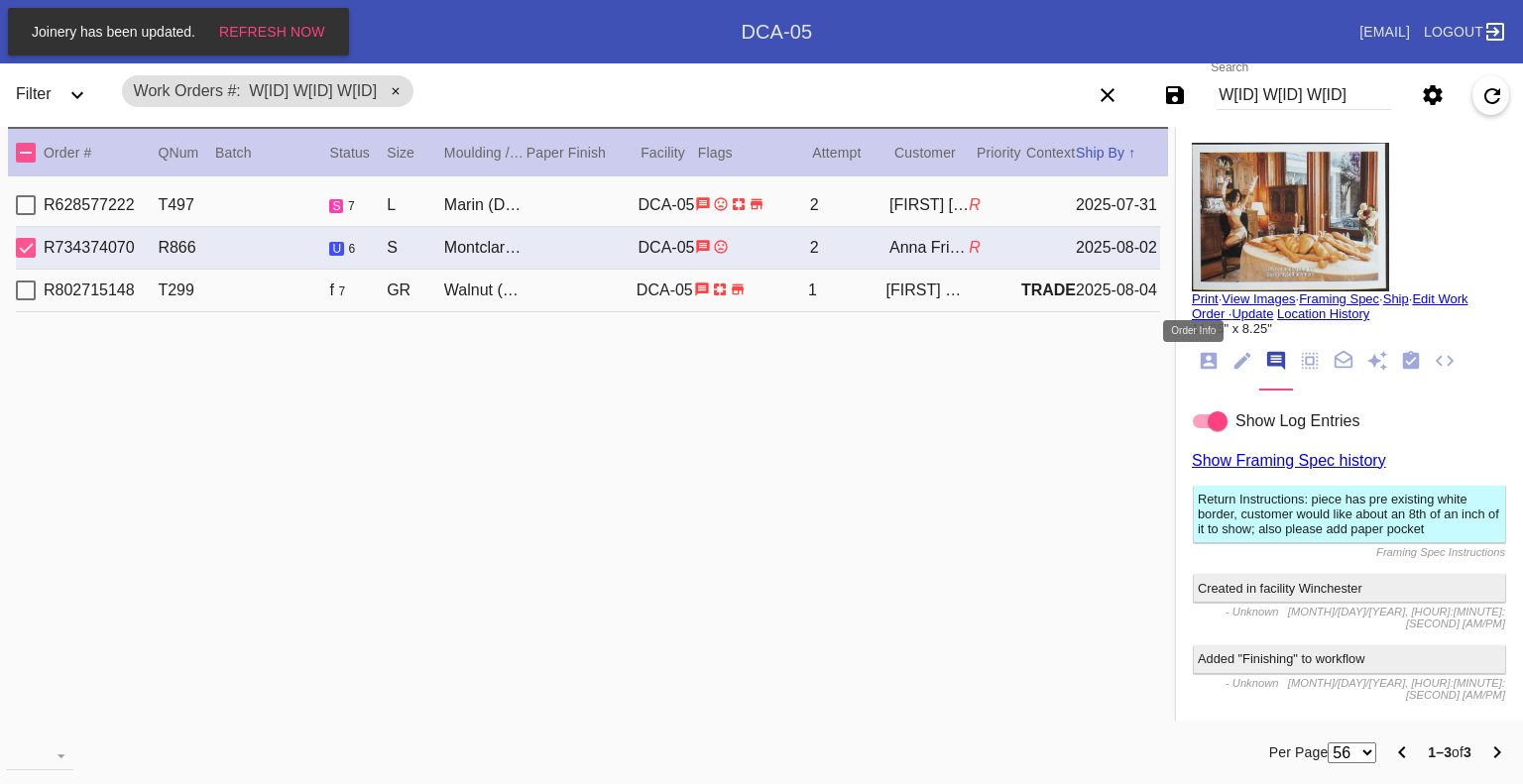 click 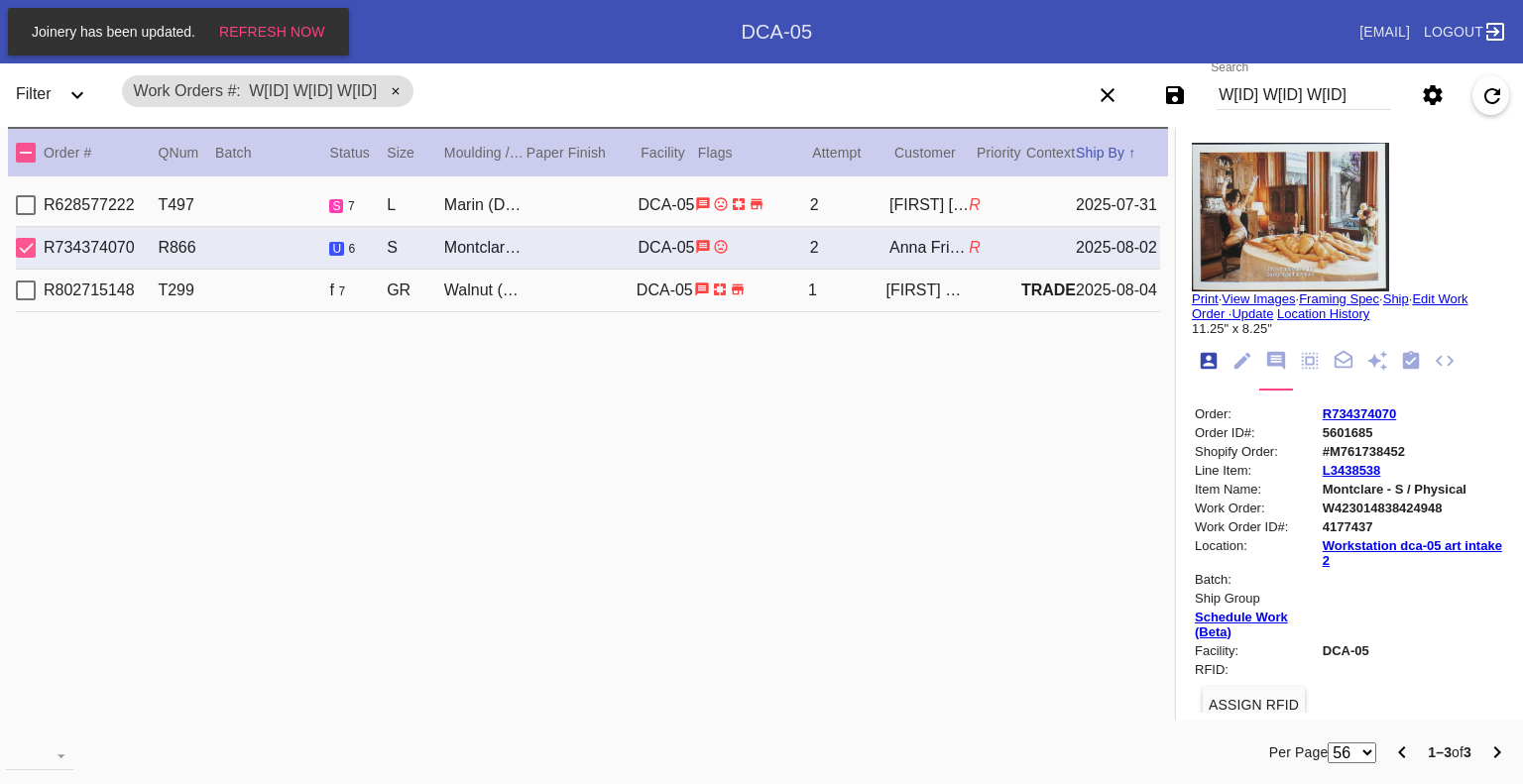 scroll, scrollTop: 24, scrollLeft: 0, axis: vertical 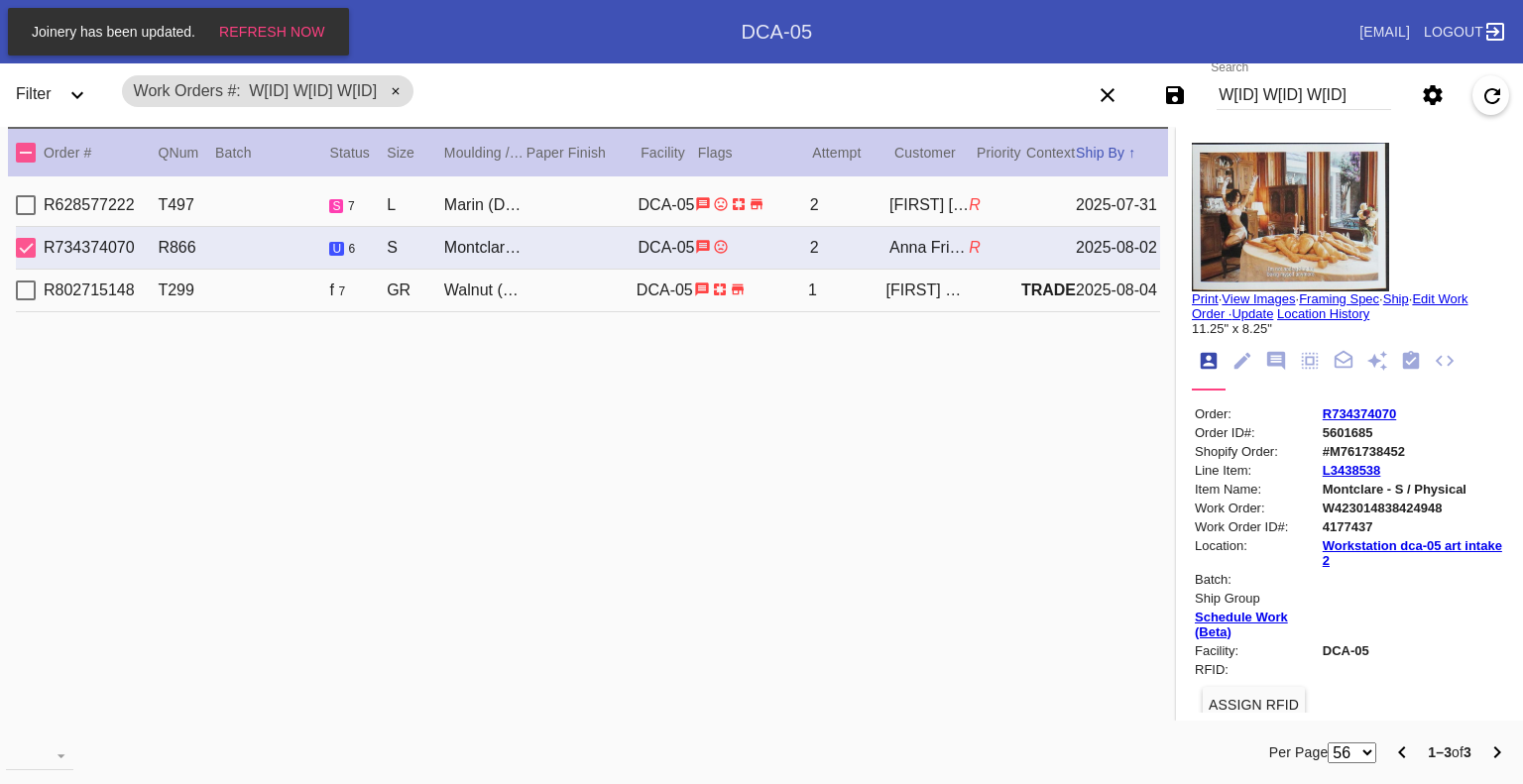 click at bounding box center [26, 248] 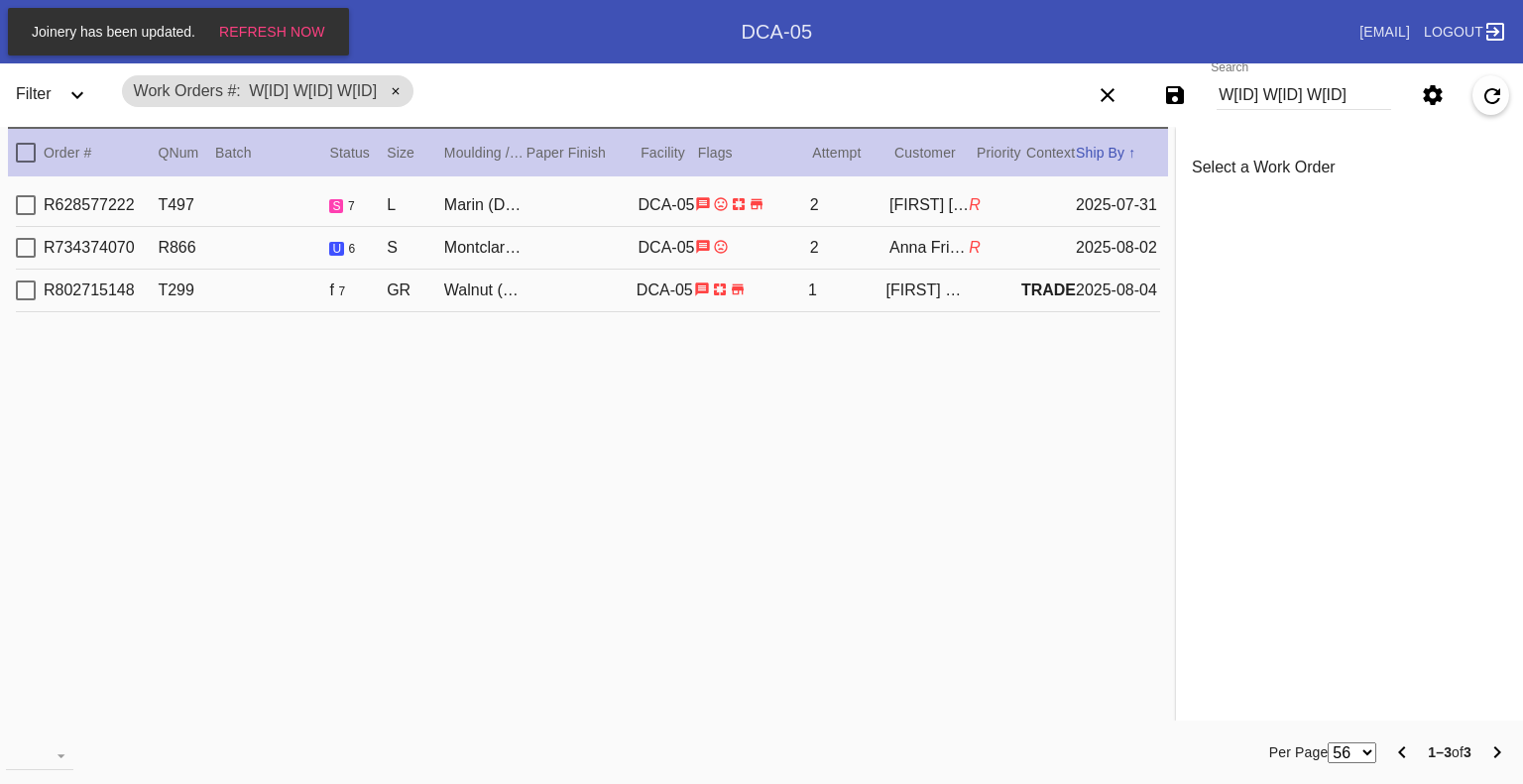 drag, startPoint x: 9, startPoint y: 308, endPoint x: 22, endPoint y: 300, distance: 15.264338 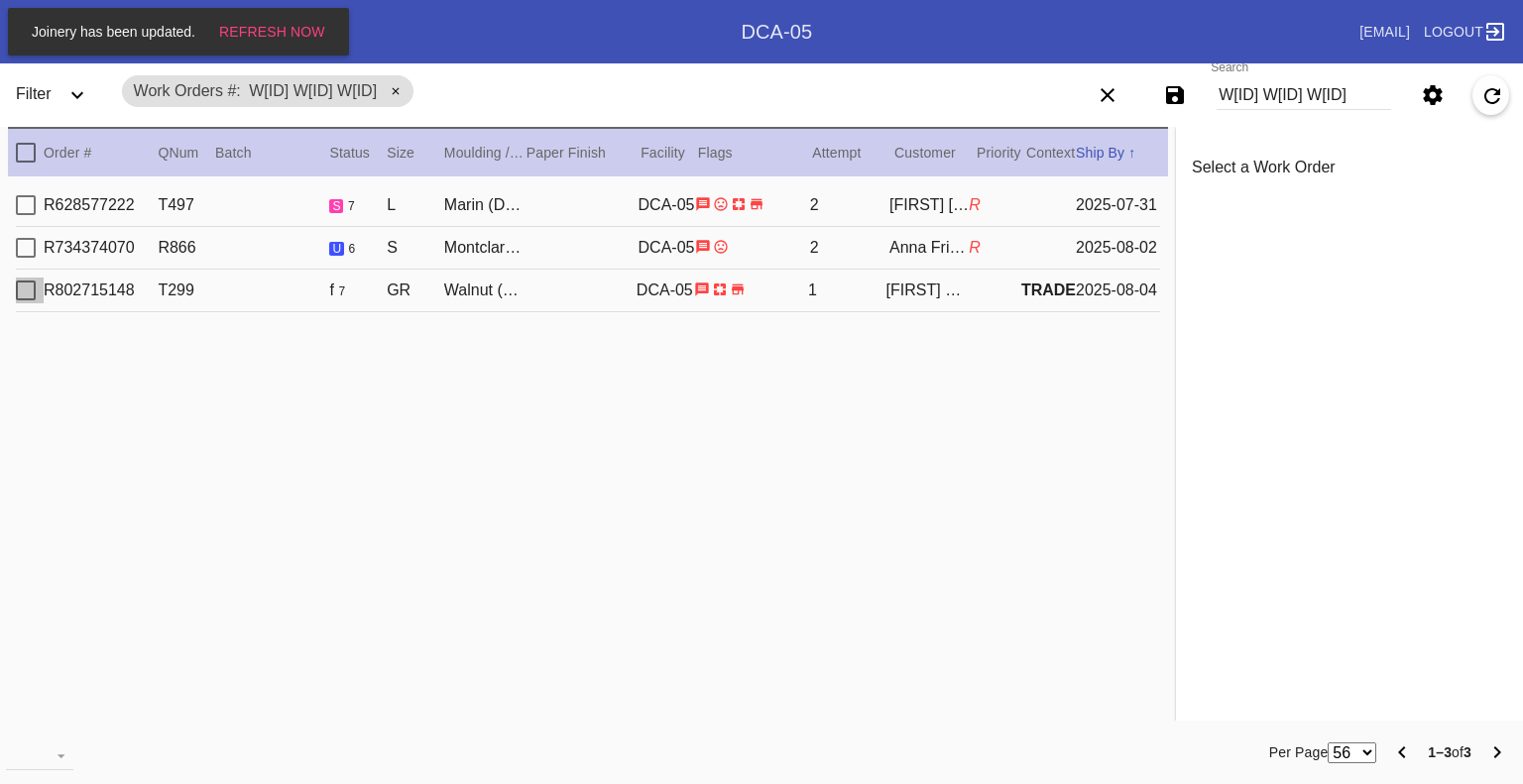 click at bounding box center [26, 290] 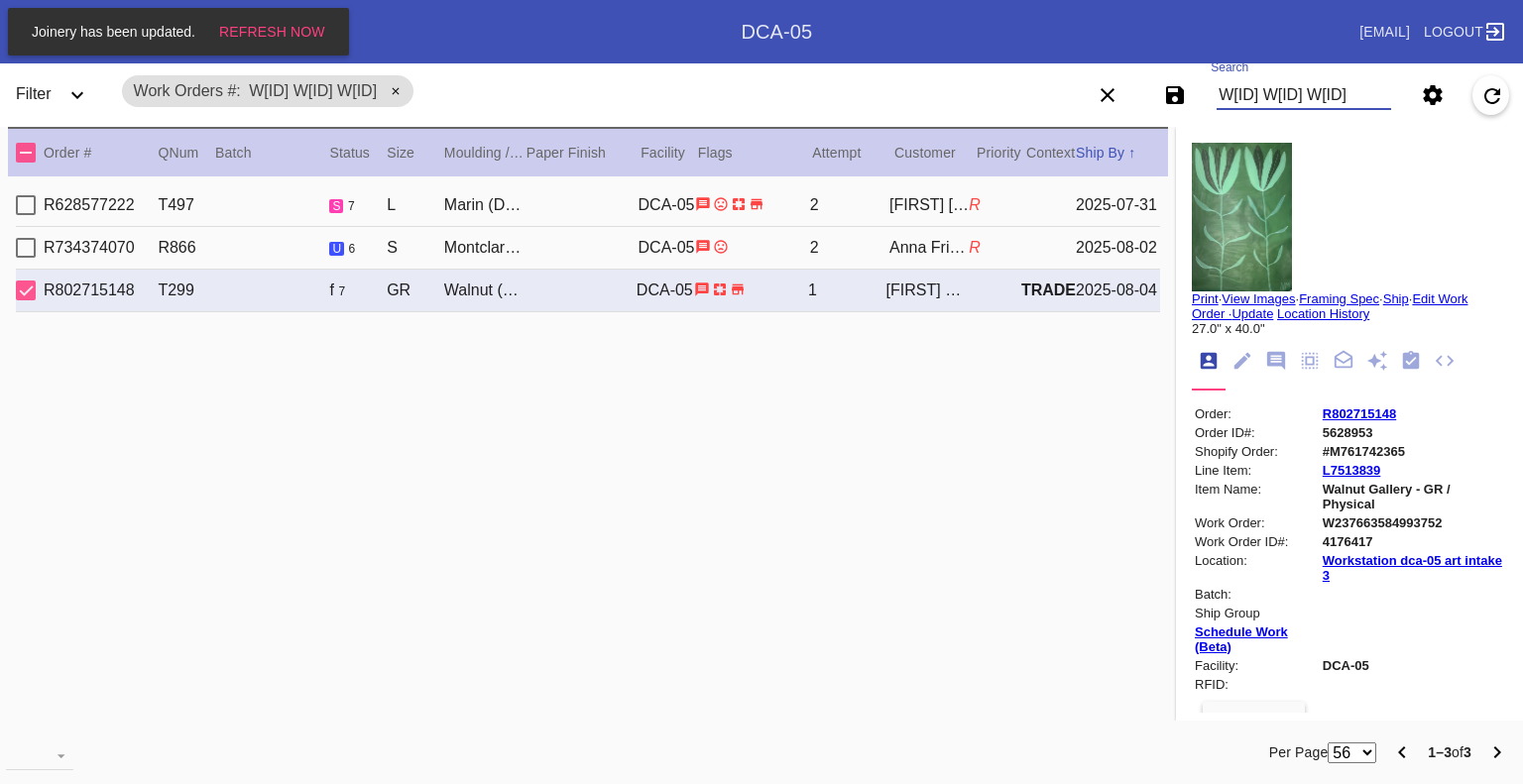 click on "W405947086823236 W237663584993752 W423014838424948" at bounding box center [1304, 95] 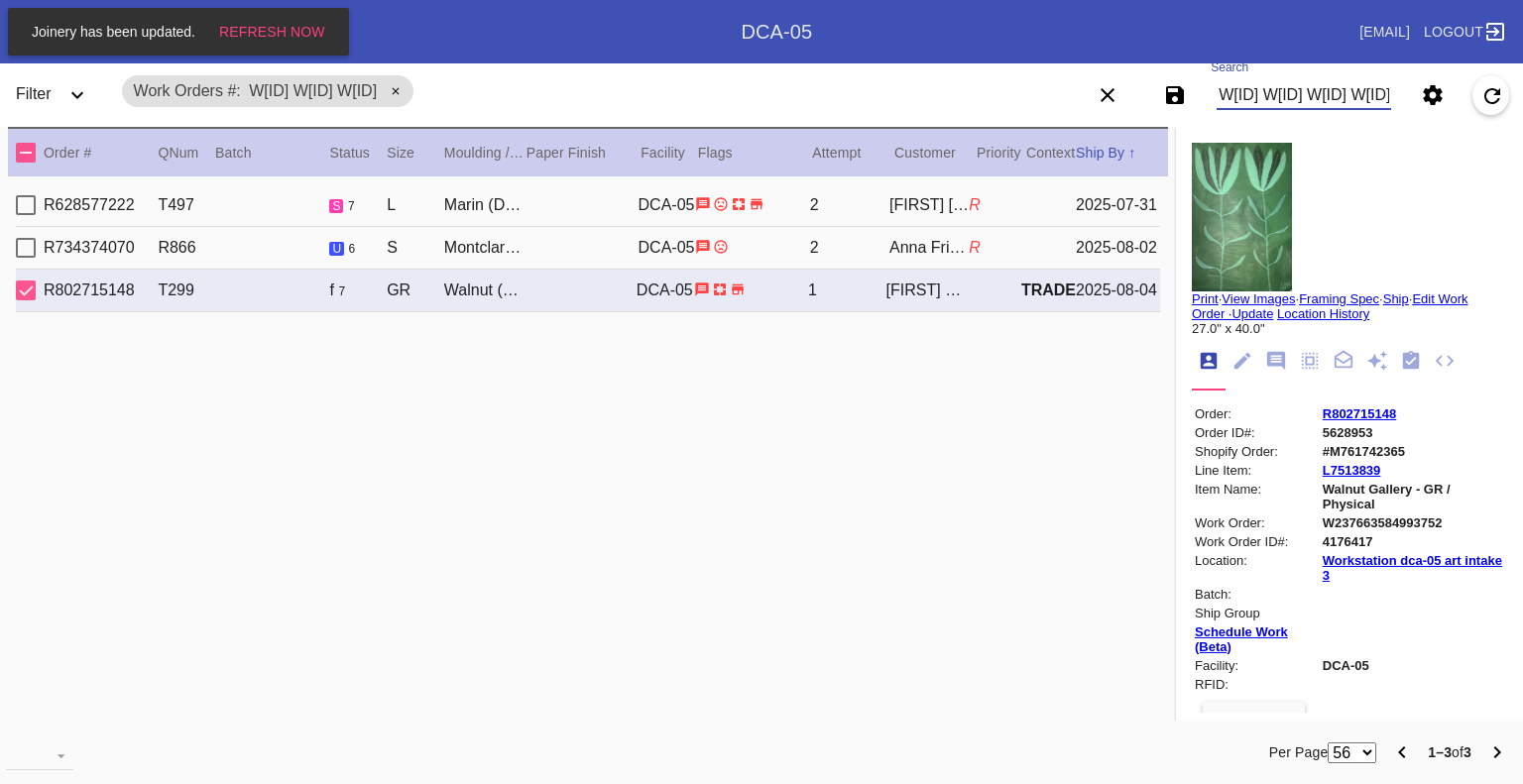 scroll, scrollTop: 0, scrollLeft: 1188, axis: horizontal 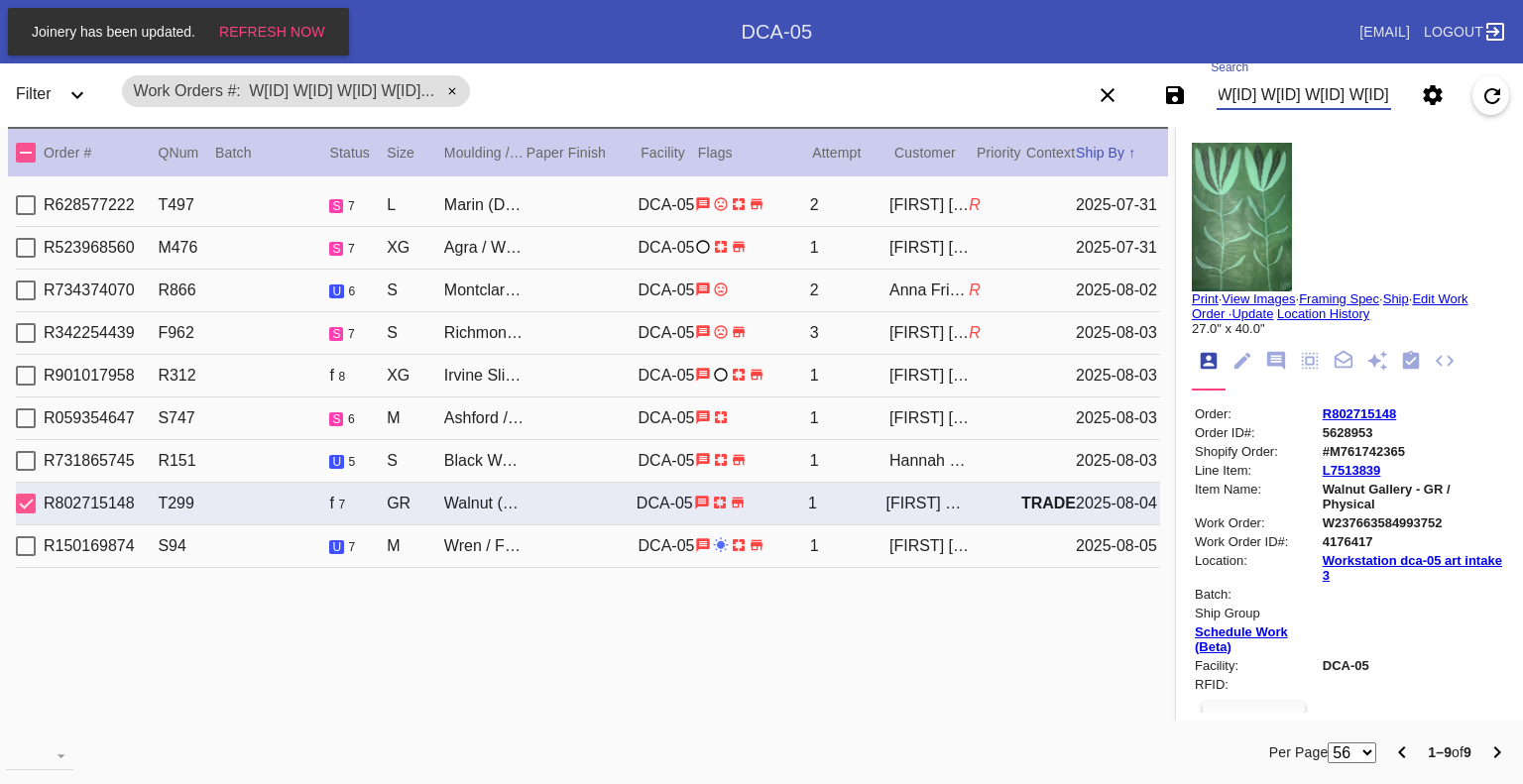 type on "W405947086823236 W966300193511376 W423014838424948 W987512229814878 W470236885814251 W408820535369920 W620441169629508 W237663584993752 W432657971802763" 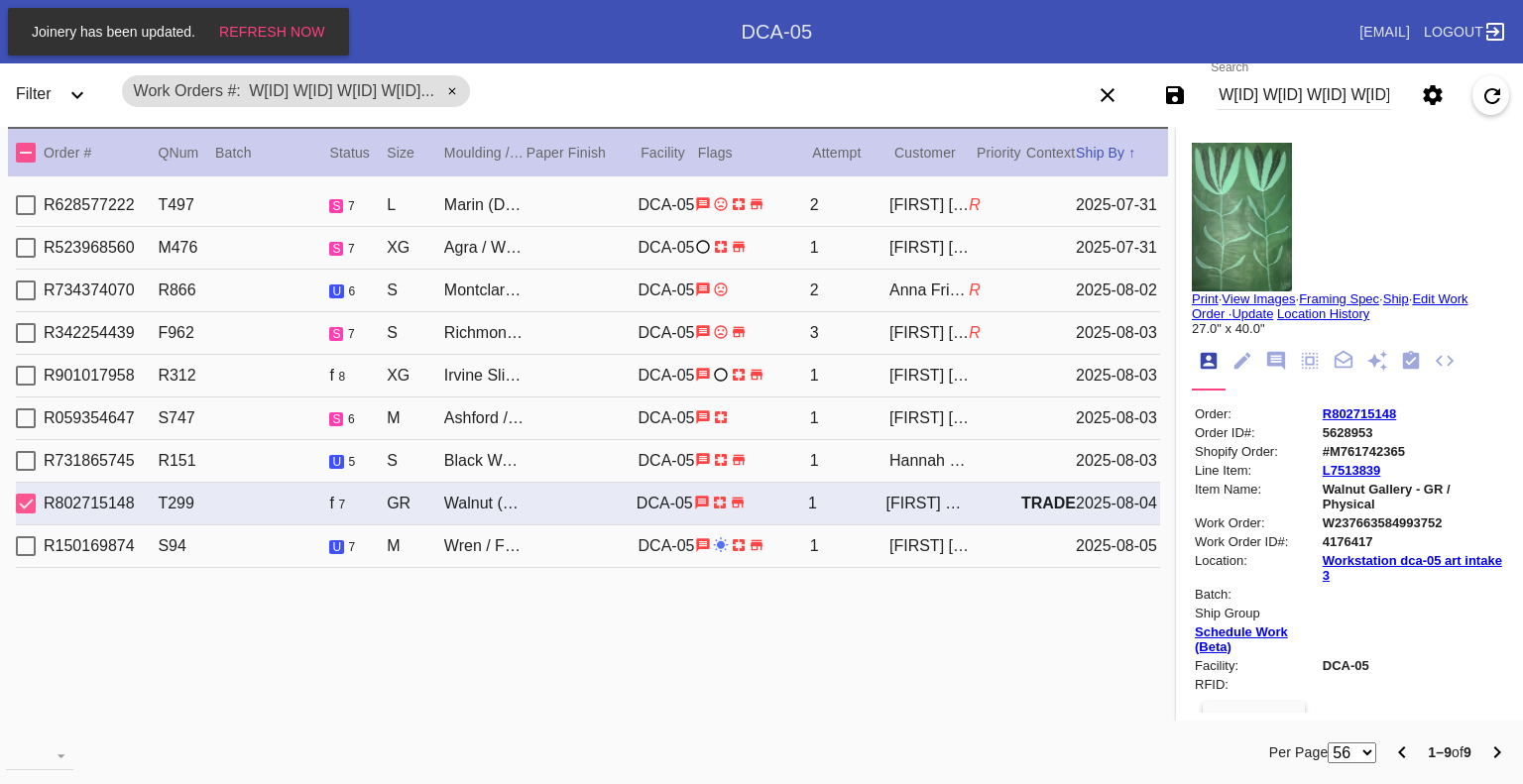 click at bounding box center (26, 205) 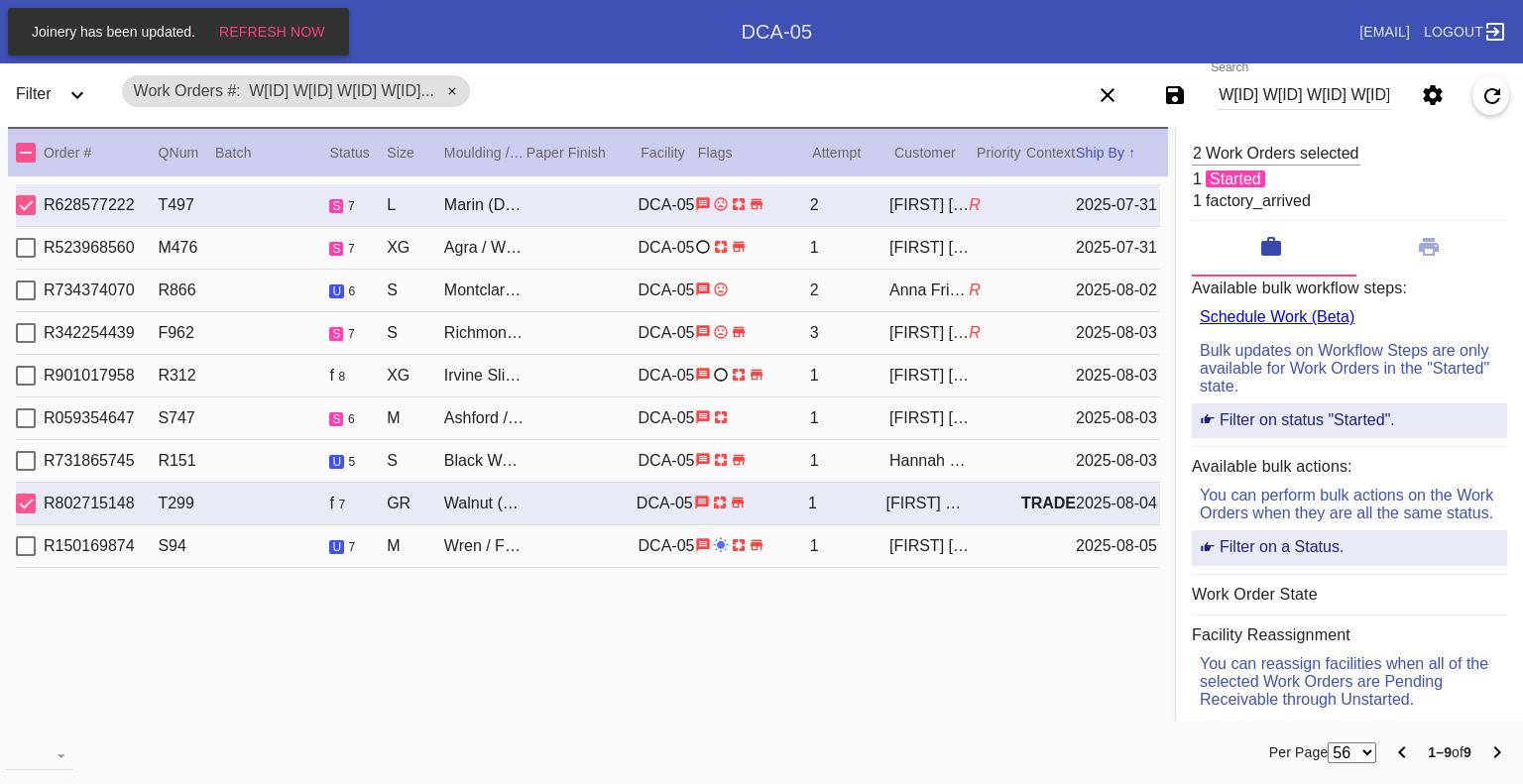 click at bounding box center (26, 504) 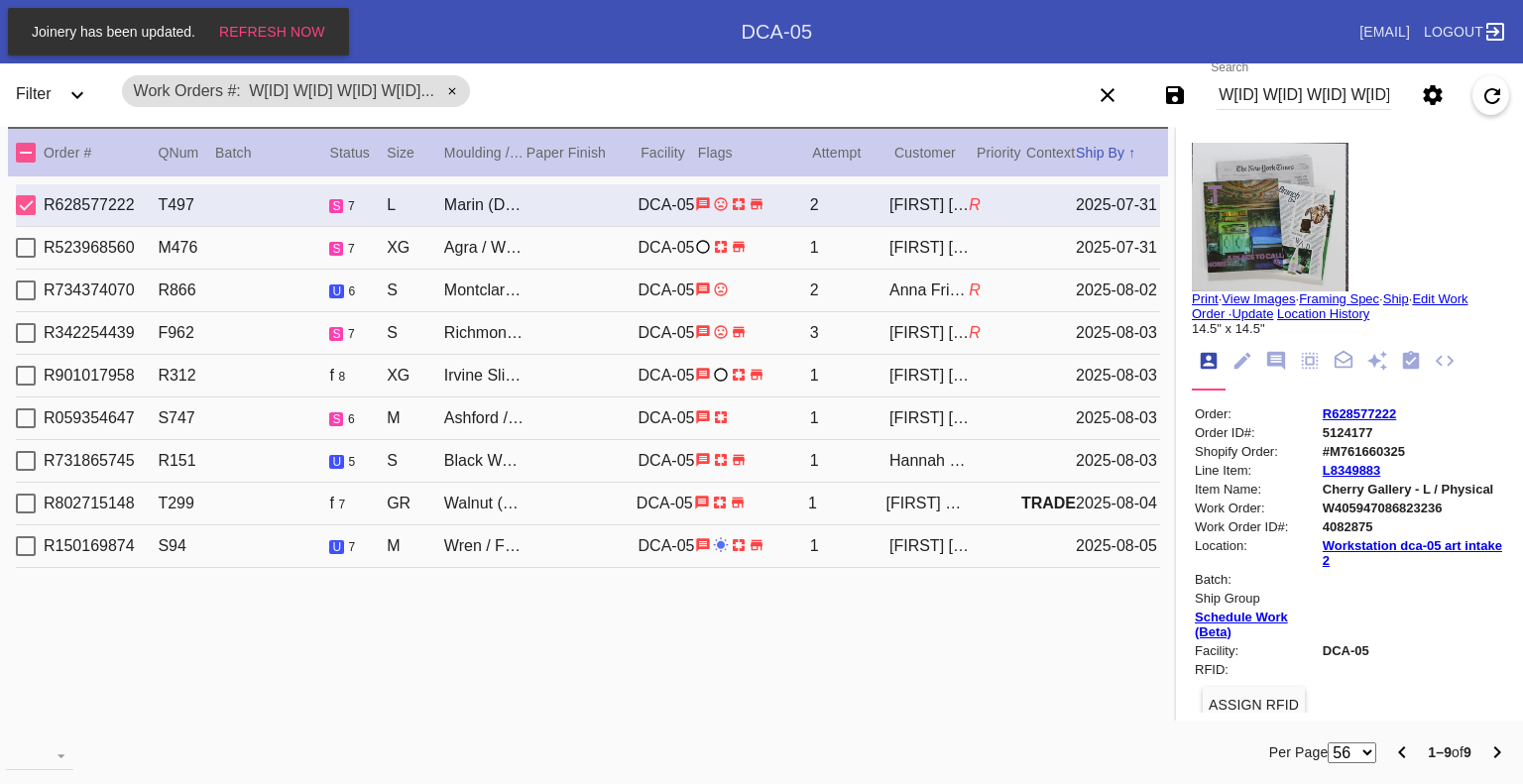 click 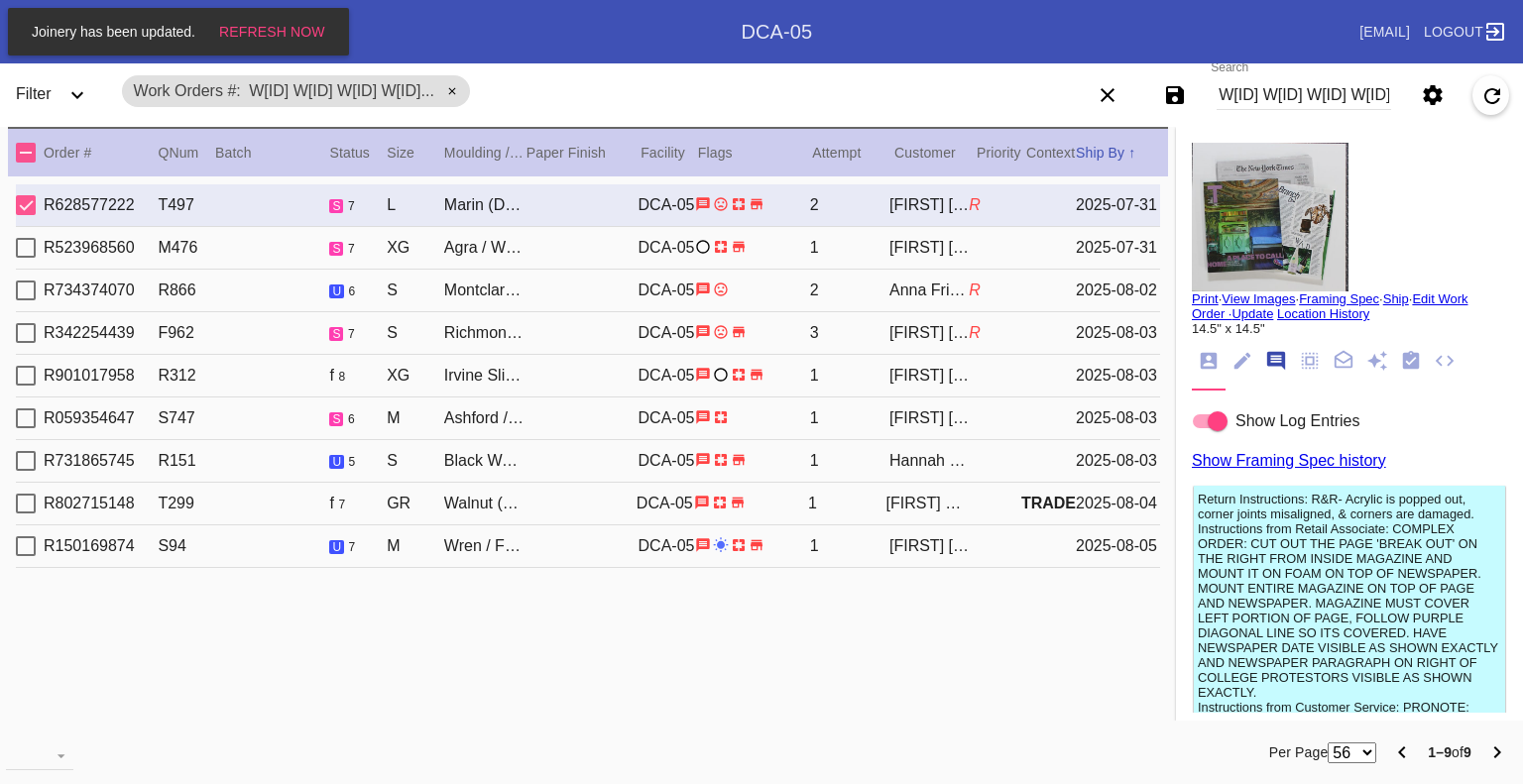 scroll, scrollTop: 122, scrollLeft: 0, axis: vertical 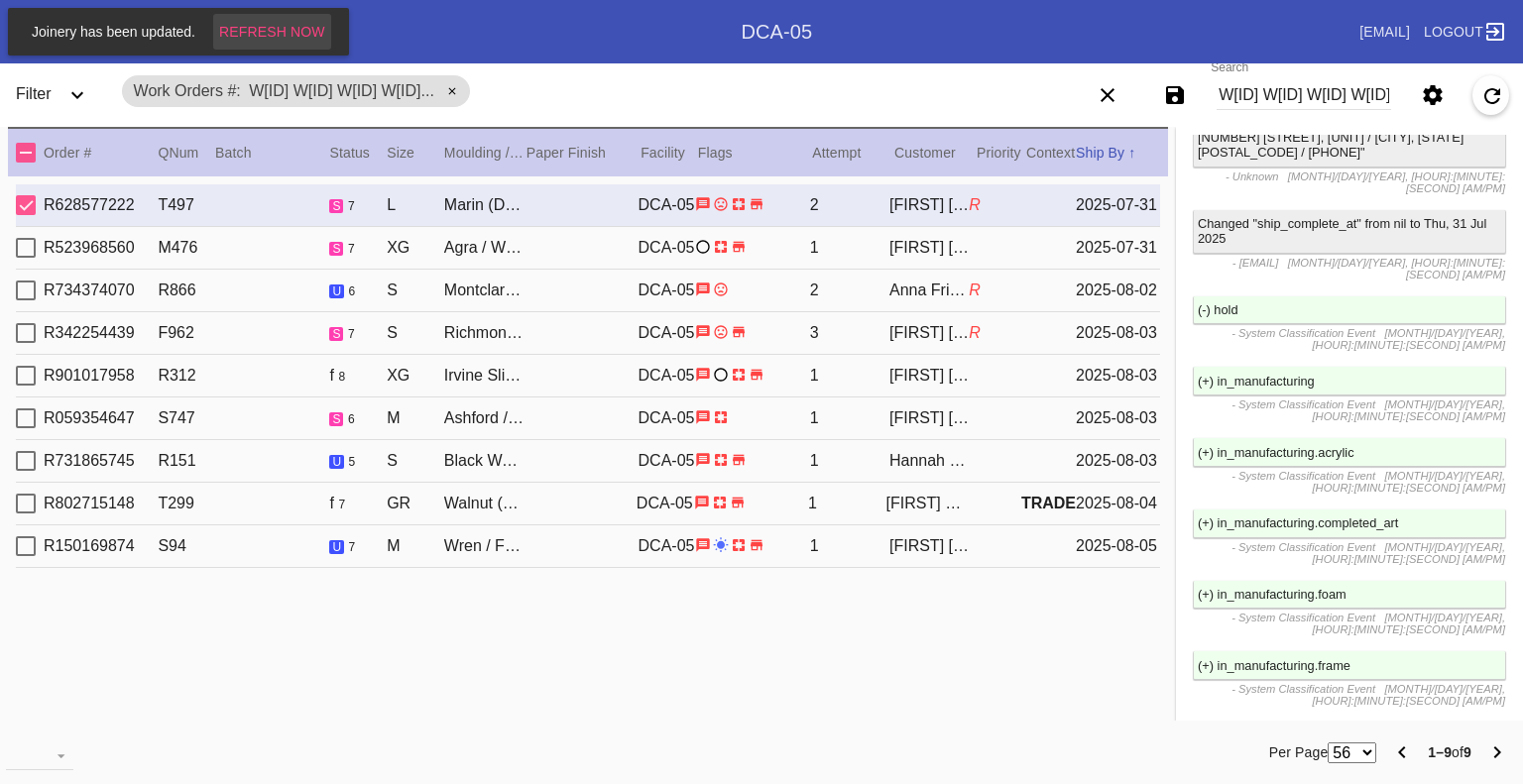 click on "Refresh Now" at bounding box center (272, 32) 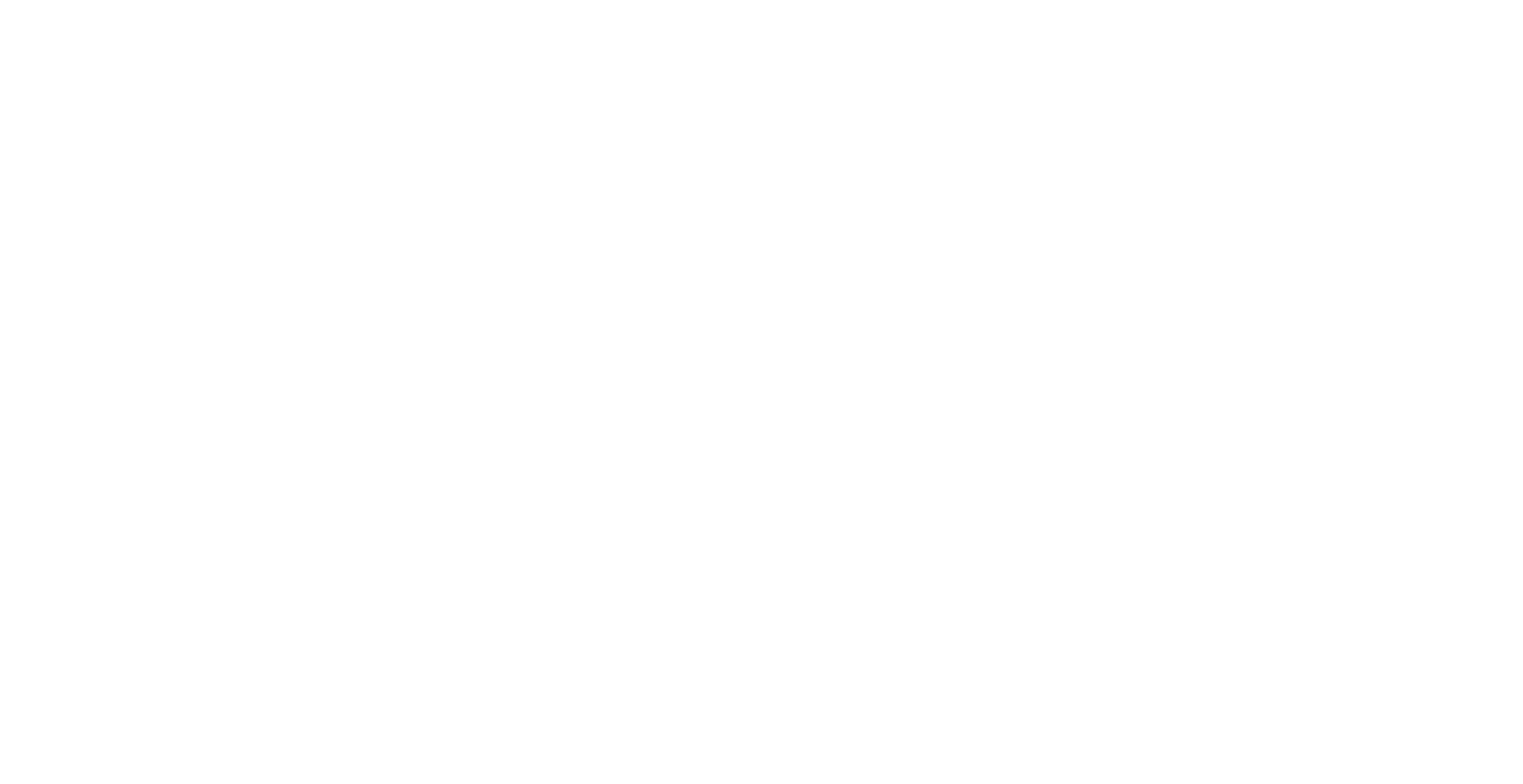 scroll, scrollTop: 0, scrollLeft: 0, axis: both 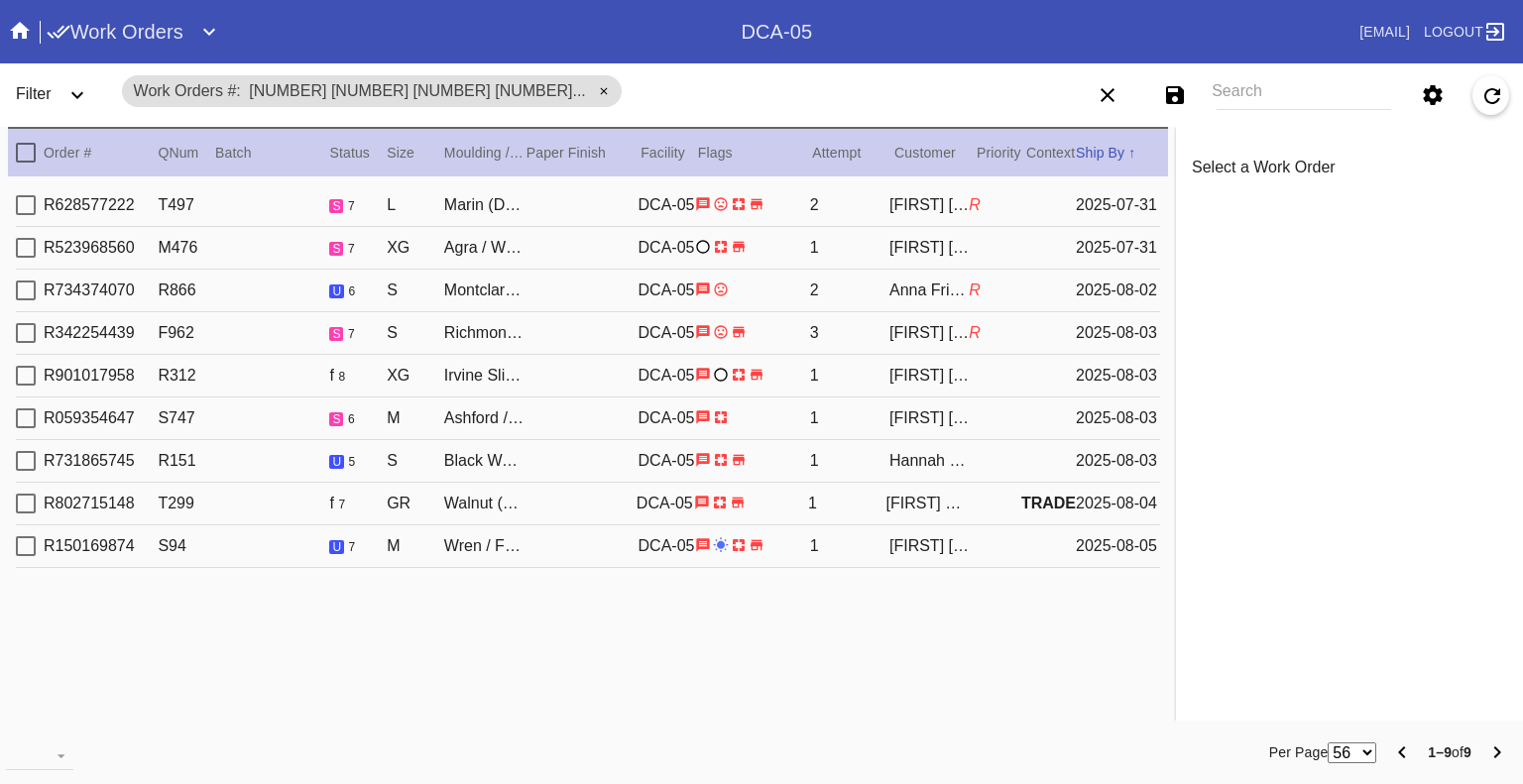 click 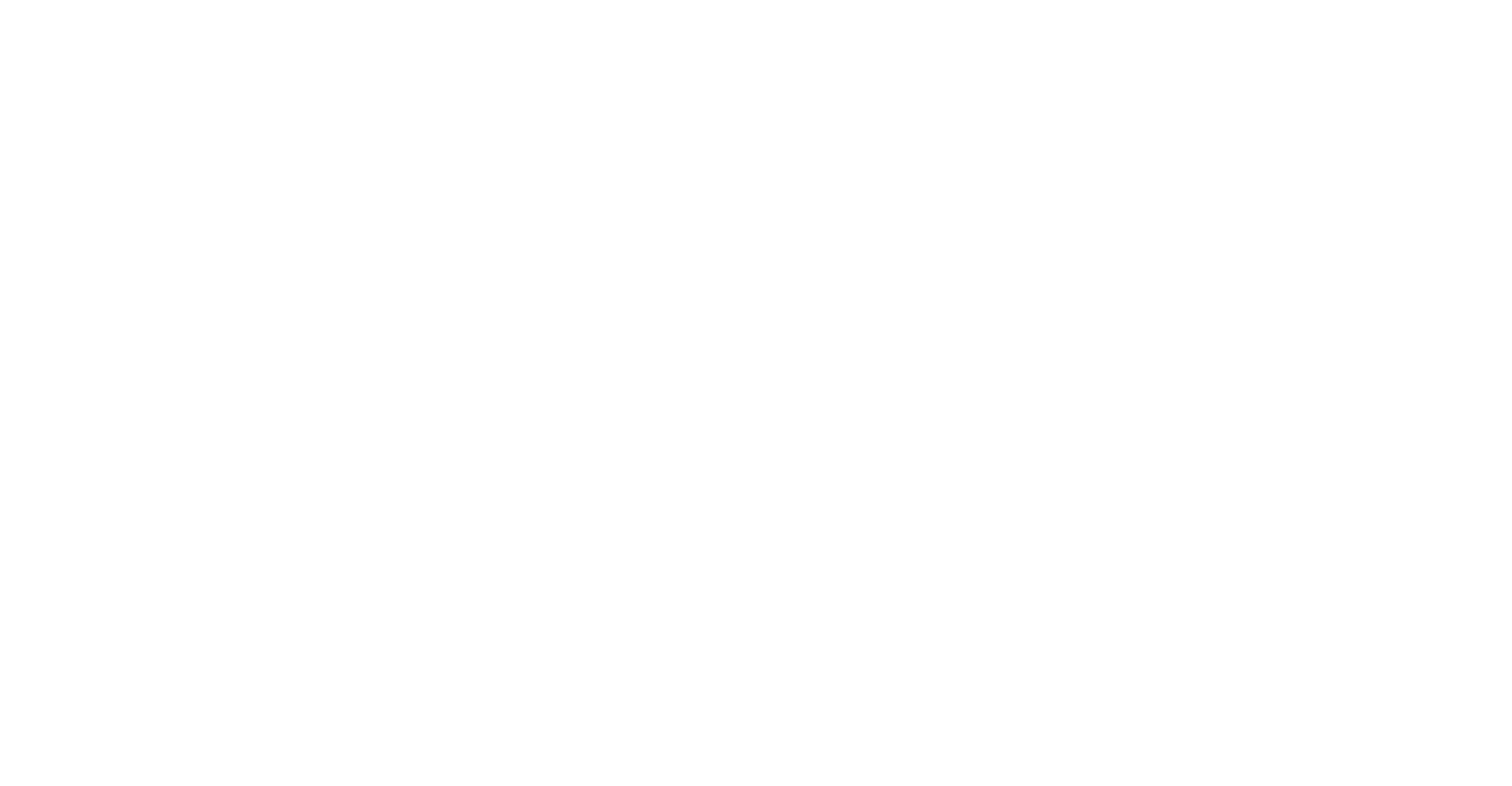 scroll, scrollTop: 0, scrollLeft: 0, axis: both 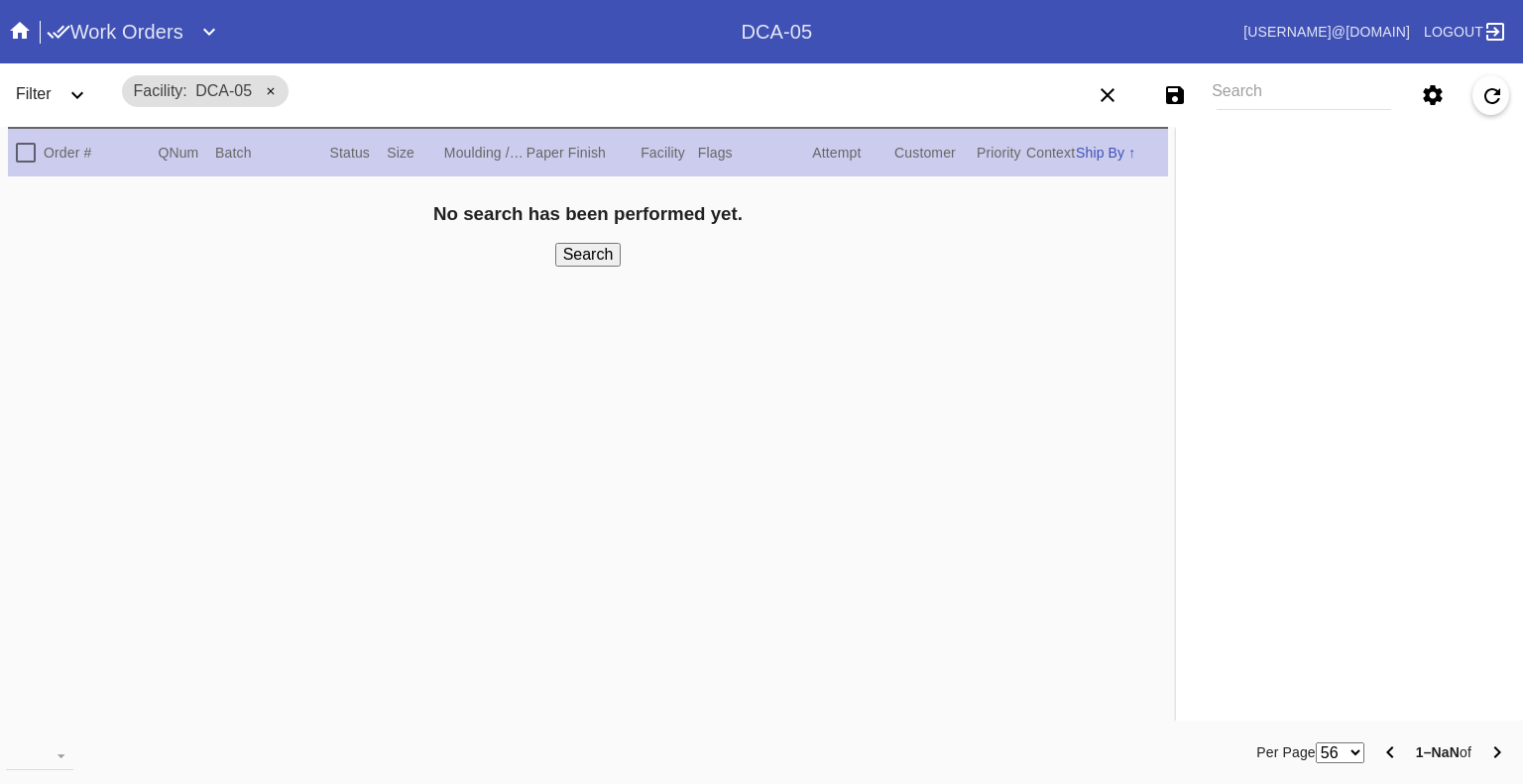 click on "Work Orders" at bounding box center (394, 32) 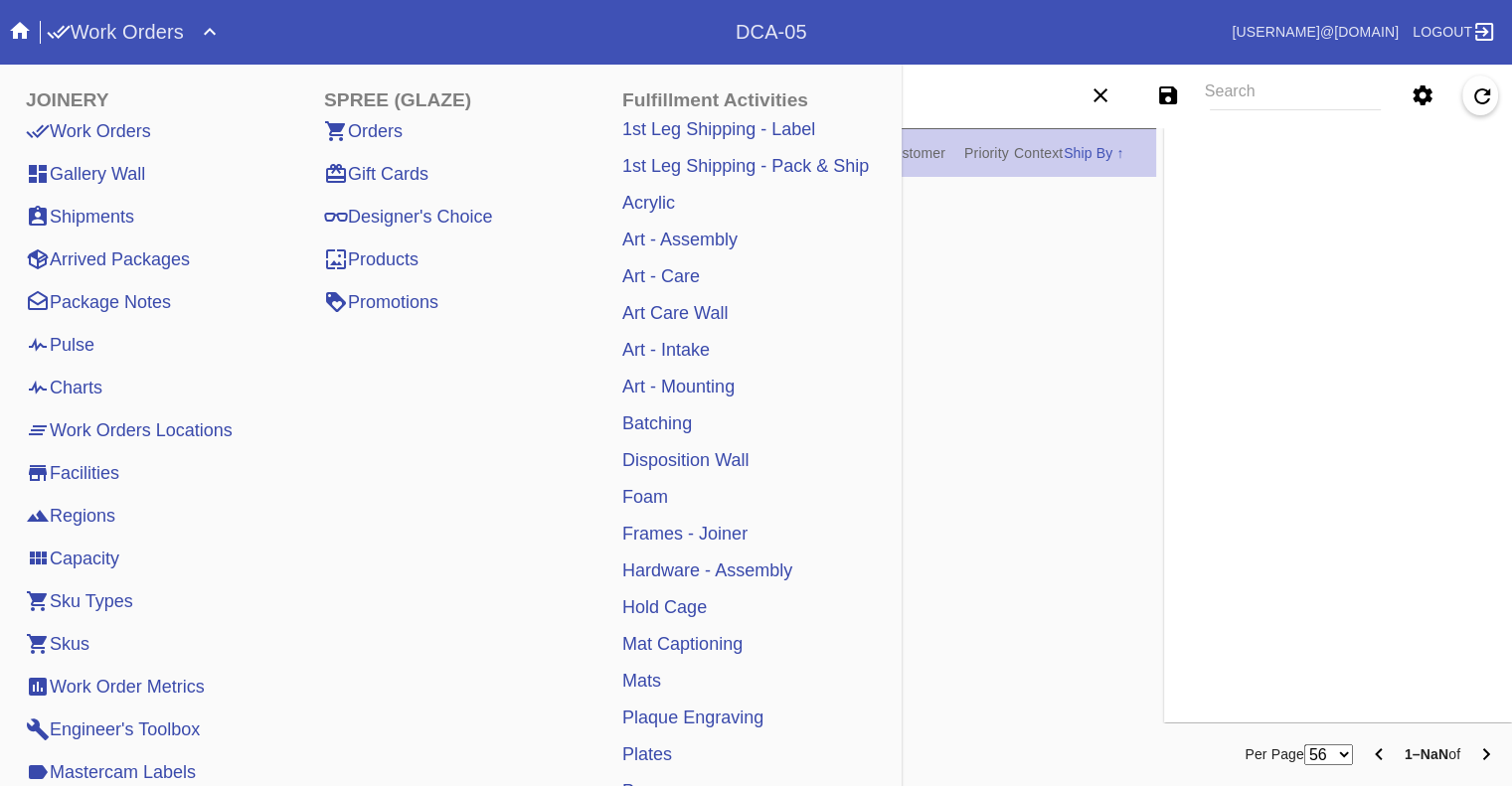 click on "Pulse" at bounding box center (60, 345) 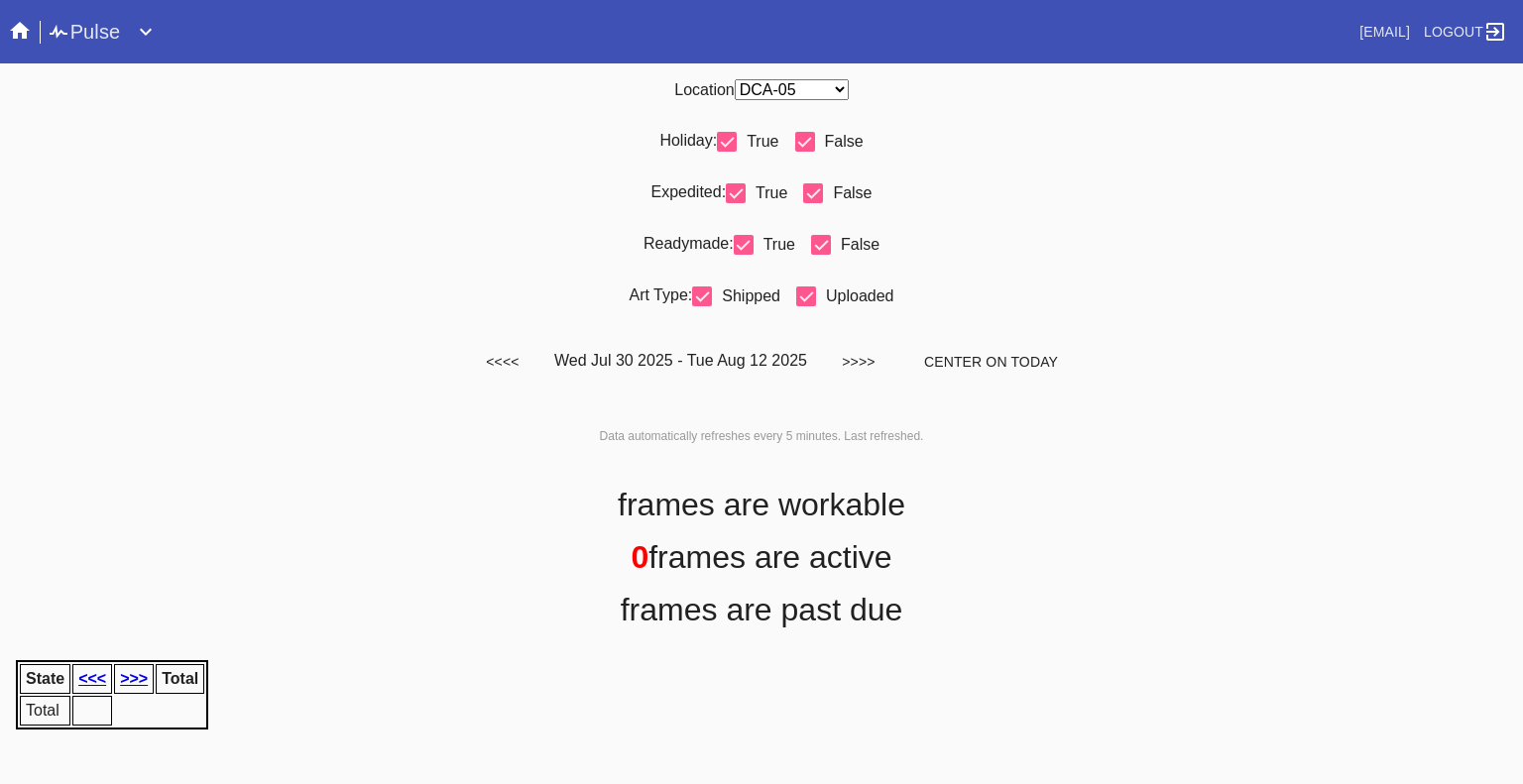 scroll, scrollTop: 0, scrollLeft: 0, axis: both 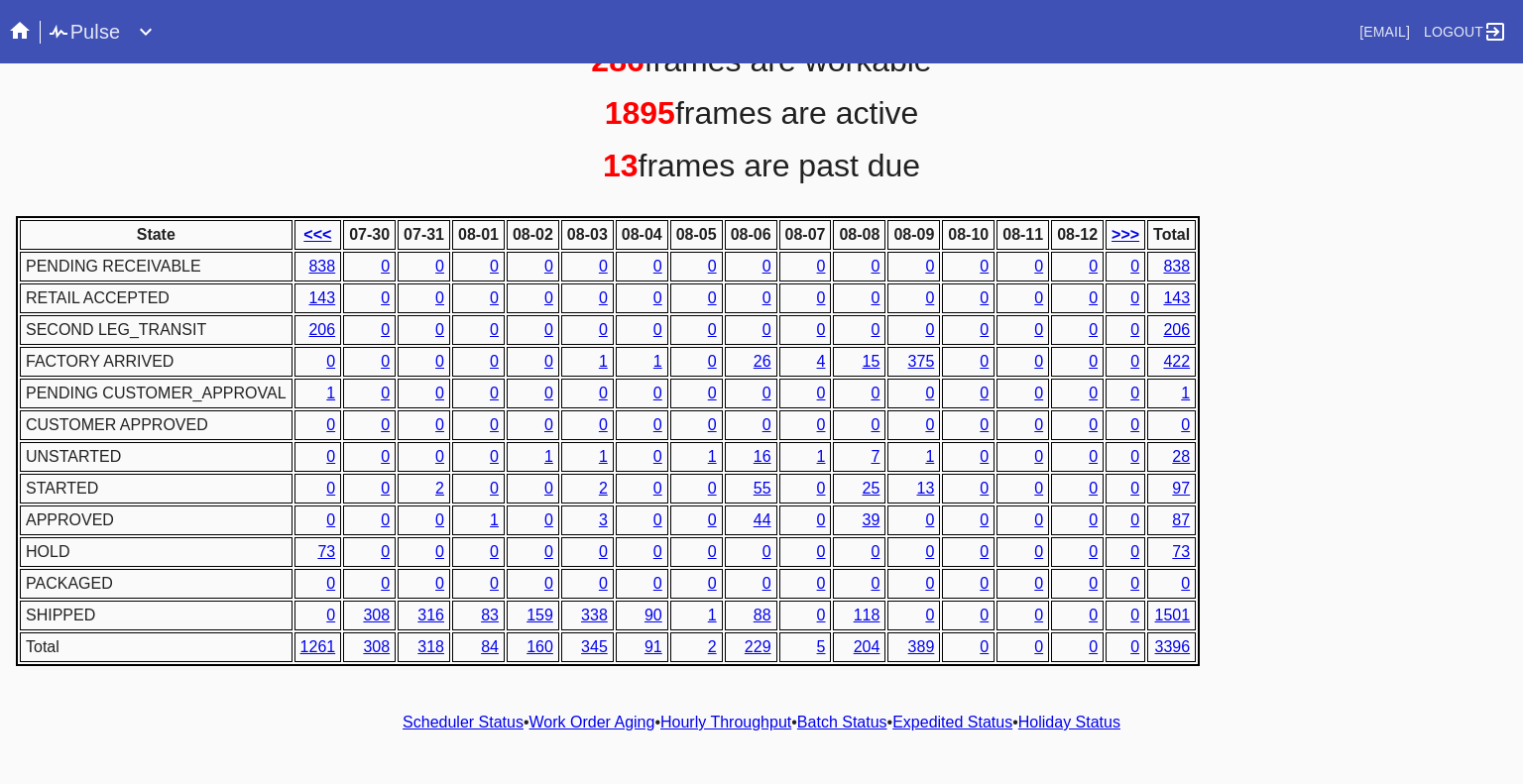 click on "Pulse" at bounding box center [83, 32] 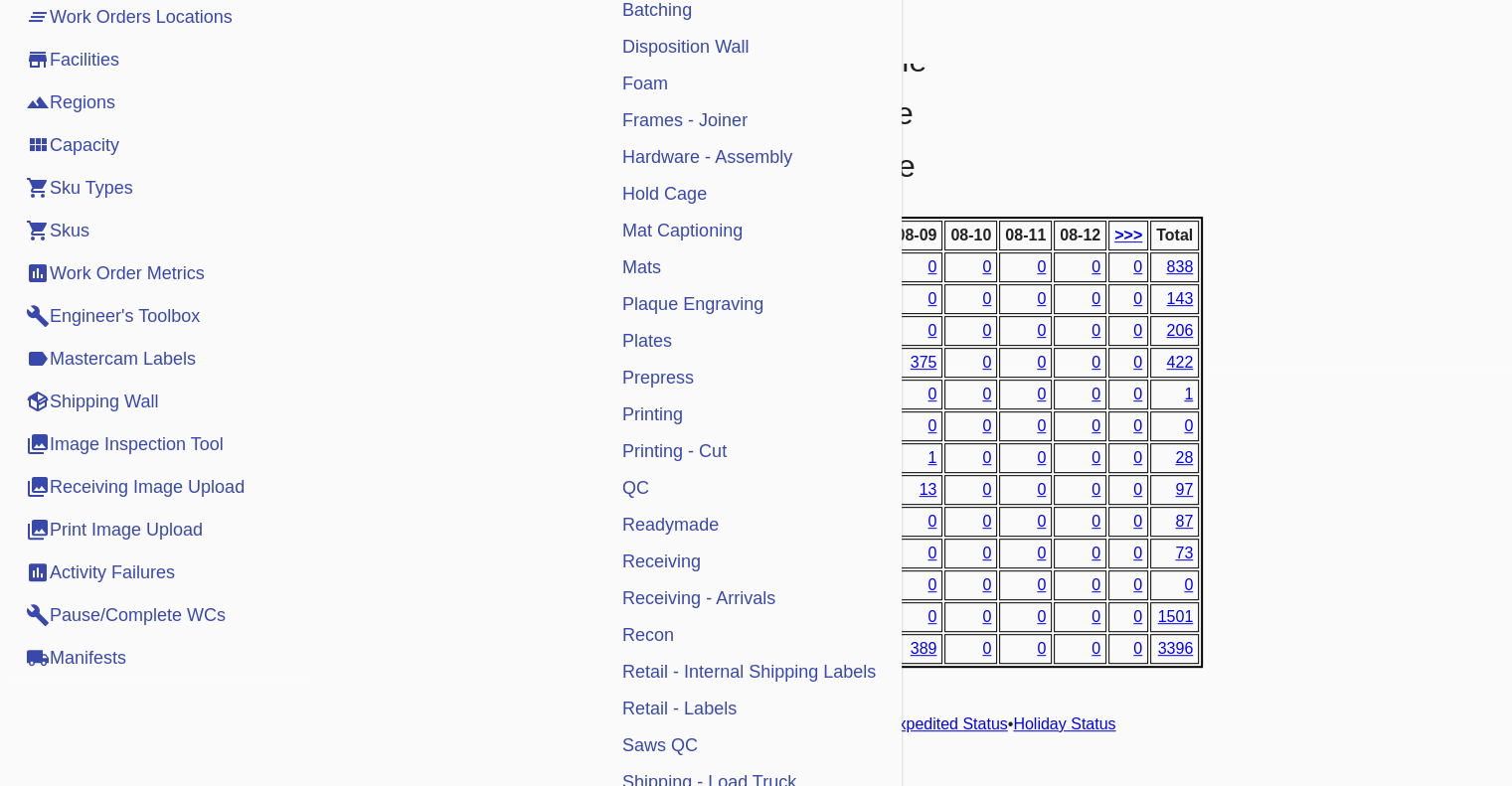 scroll, scrollTop: 507, scrollLeft: 0, axis: vertical 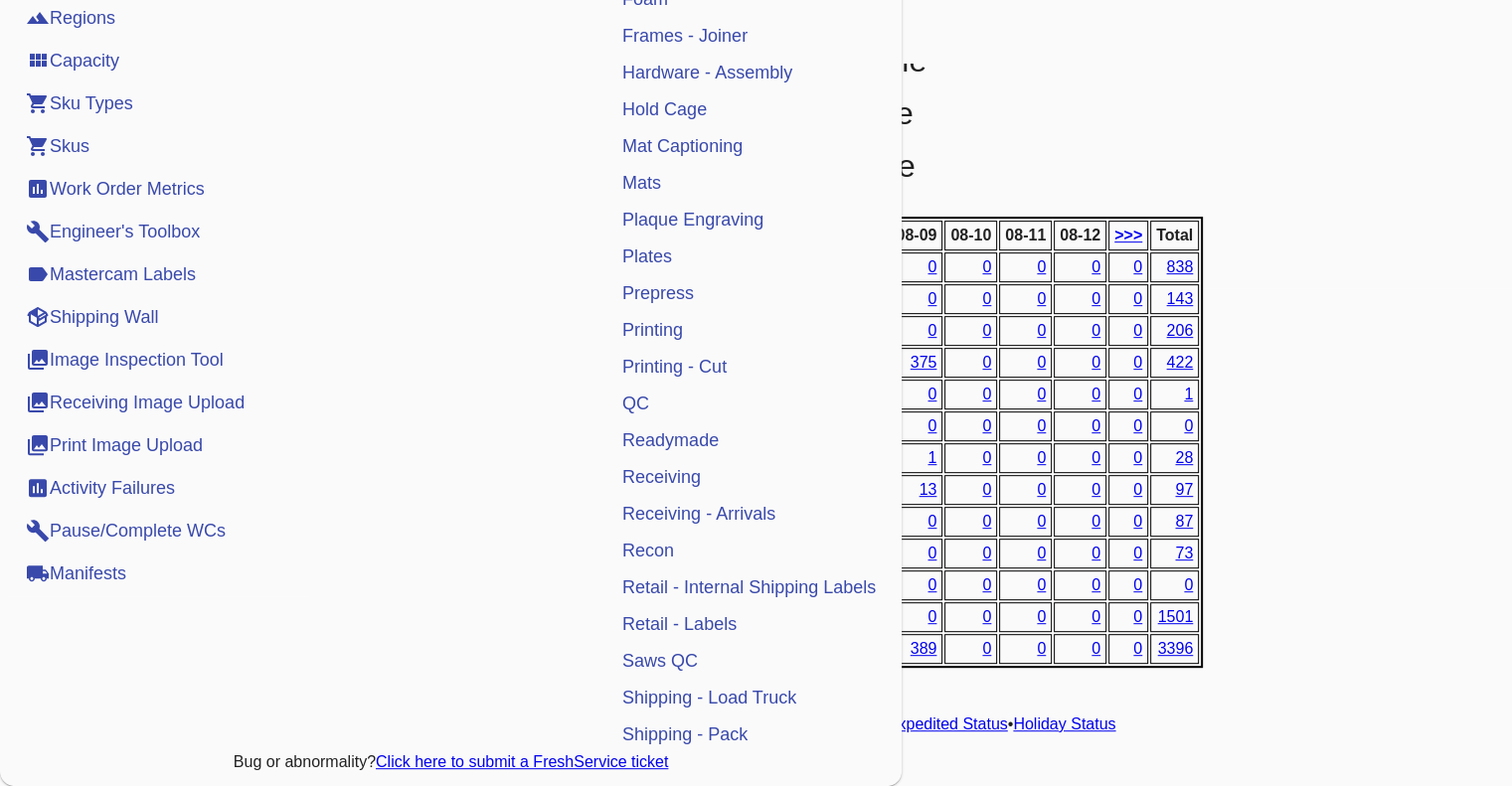 click on "Shipping Wall" at bounding box center [91, 317] 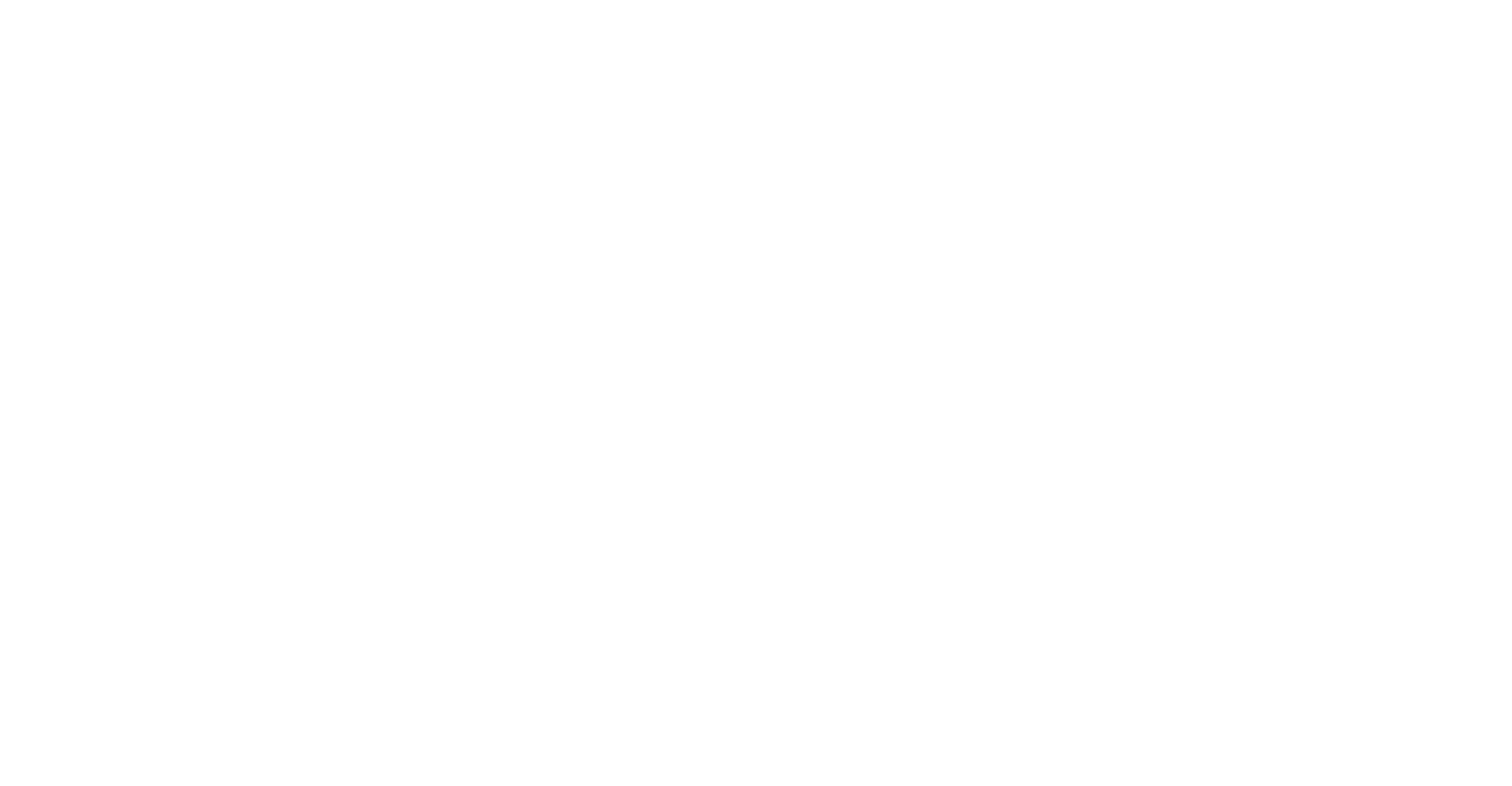 scroll, scrollTop: 0, scrollLeft: 0, axis: both 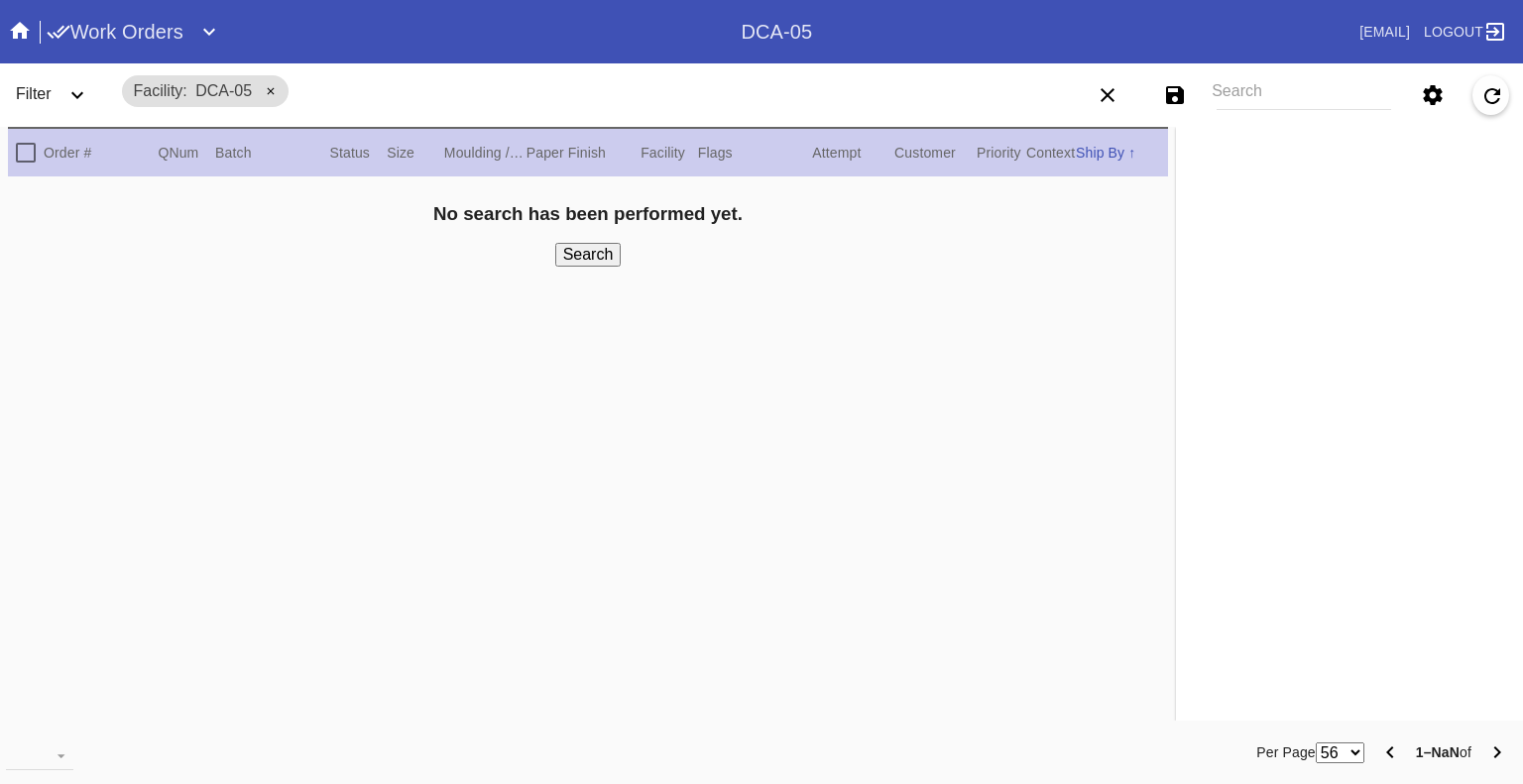 click on "Work Orders" at bounding box center (115, 32) 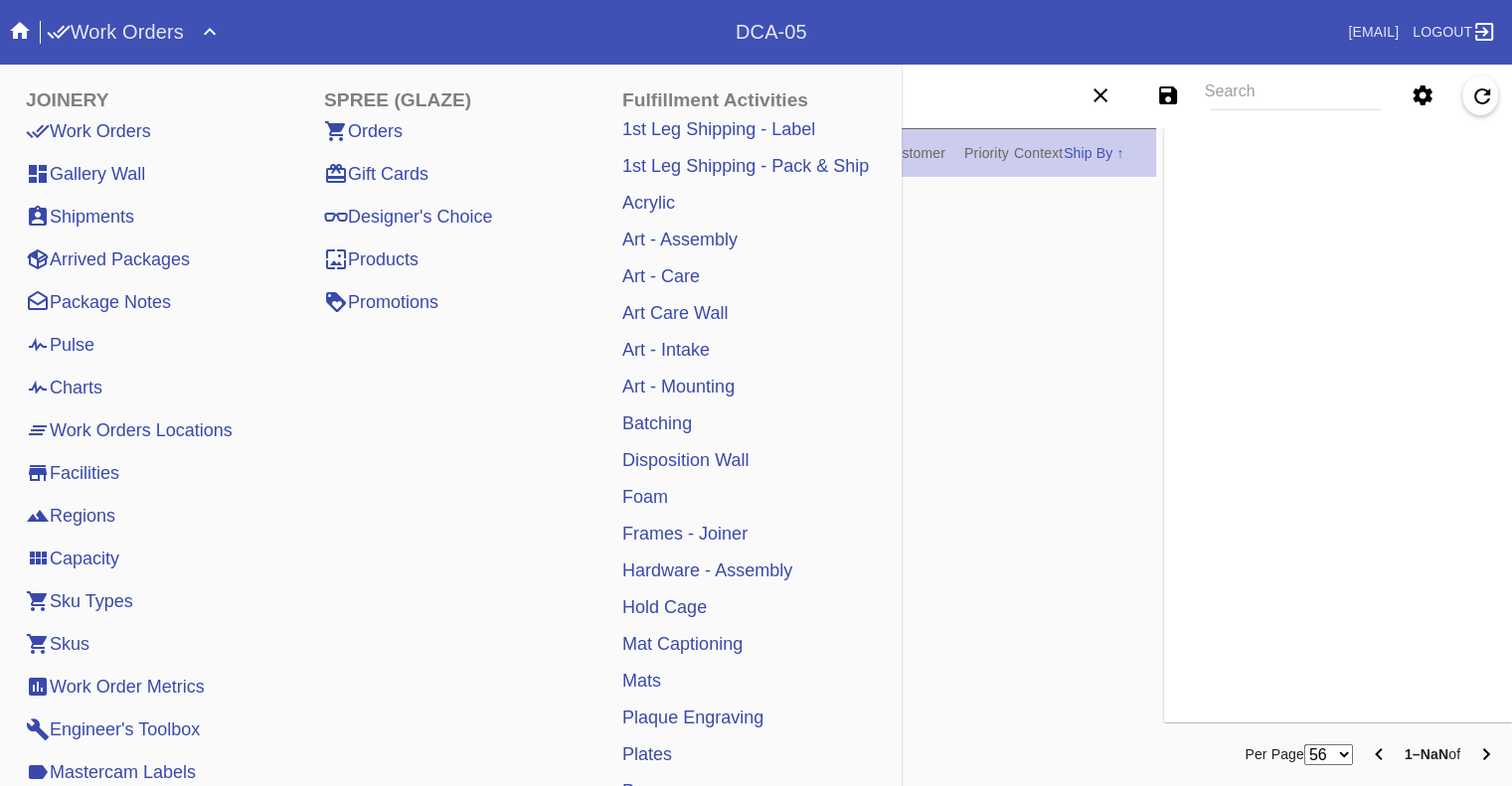 click on "Pulse" at bounding box center (60, 345) 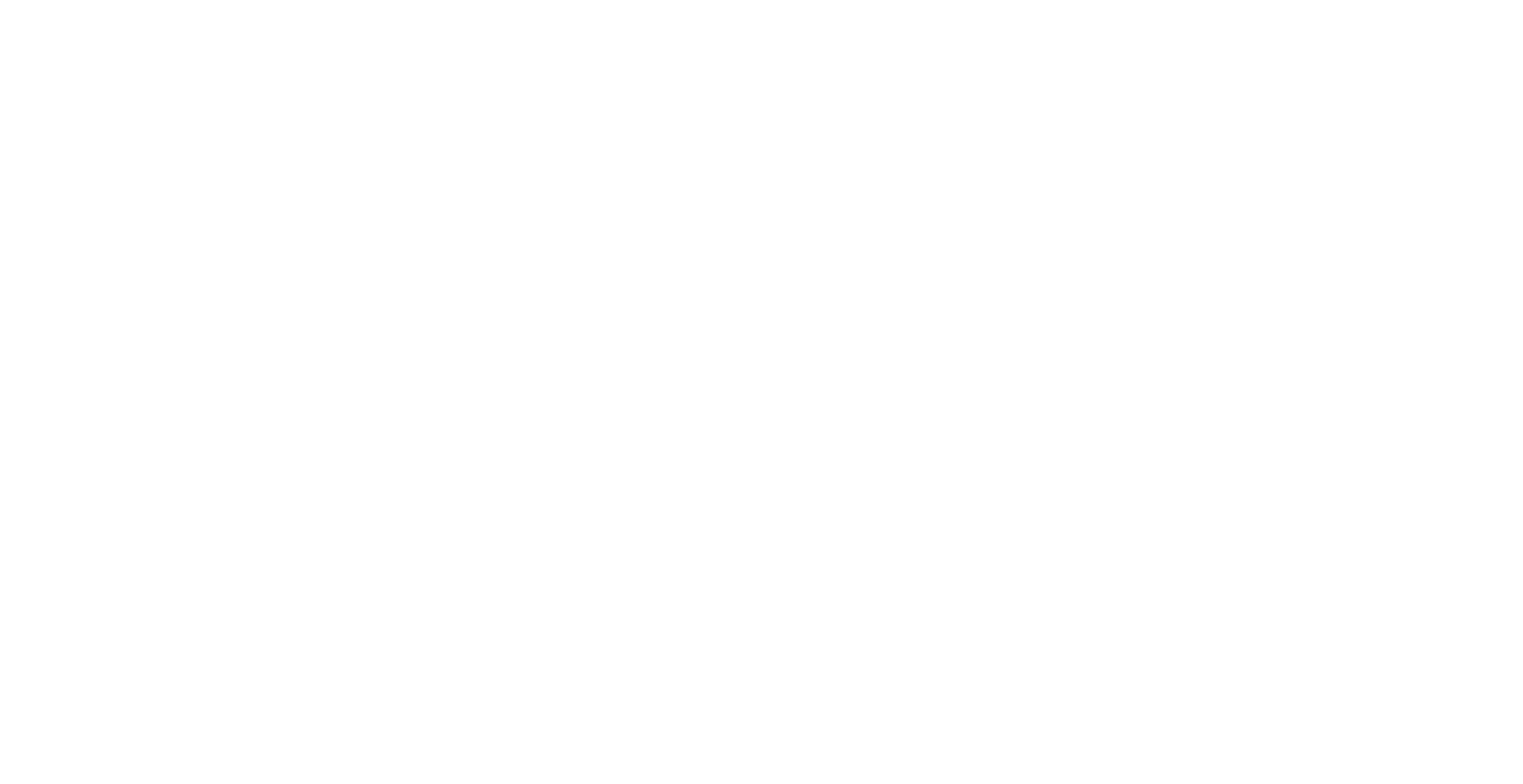 scroll, scrollTop: 0, scrollLeft: 0, axis: both 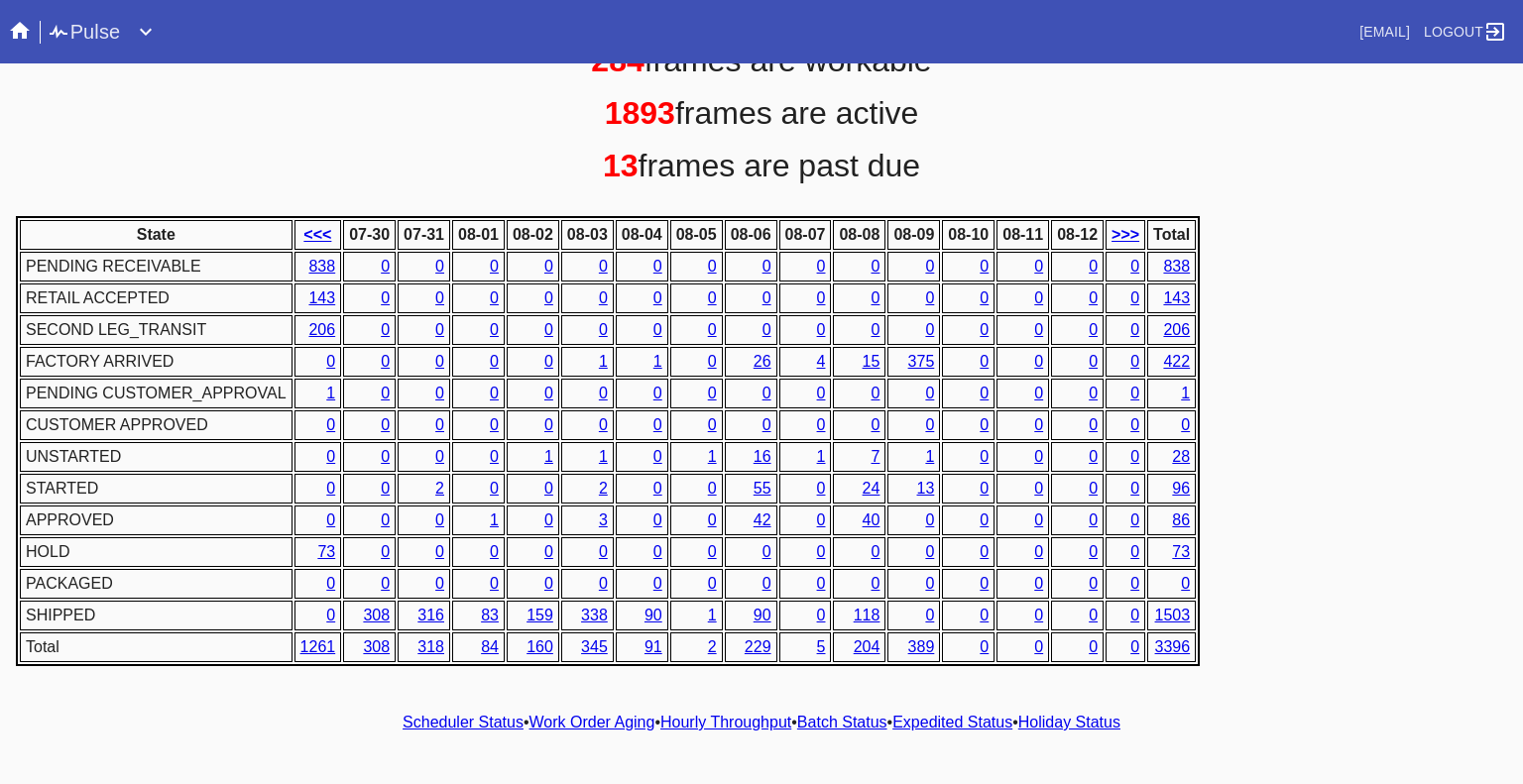 click on "Hourly Throughput" at bounding box center [726, 722] 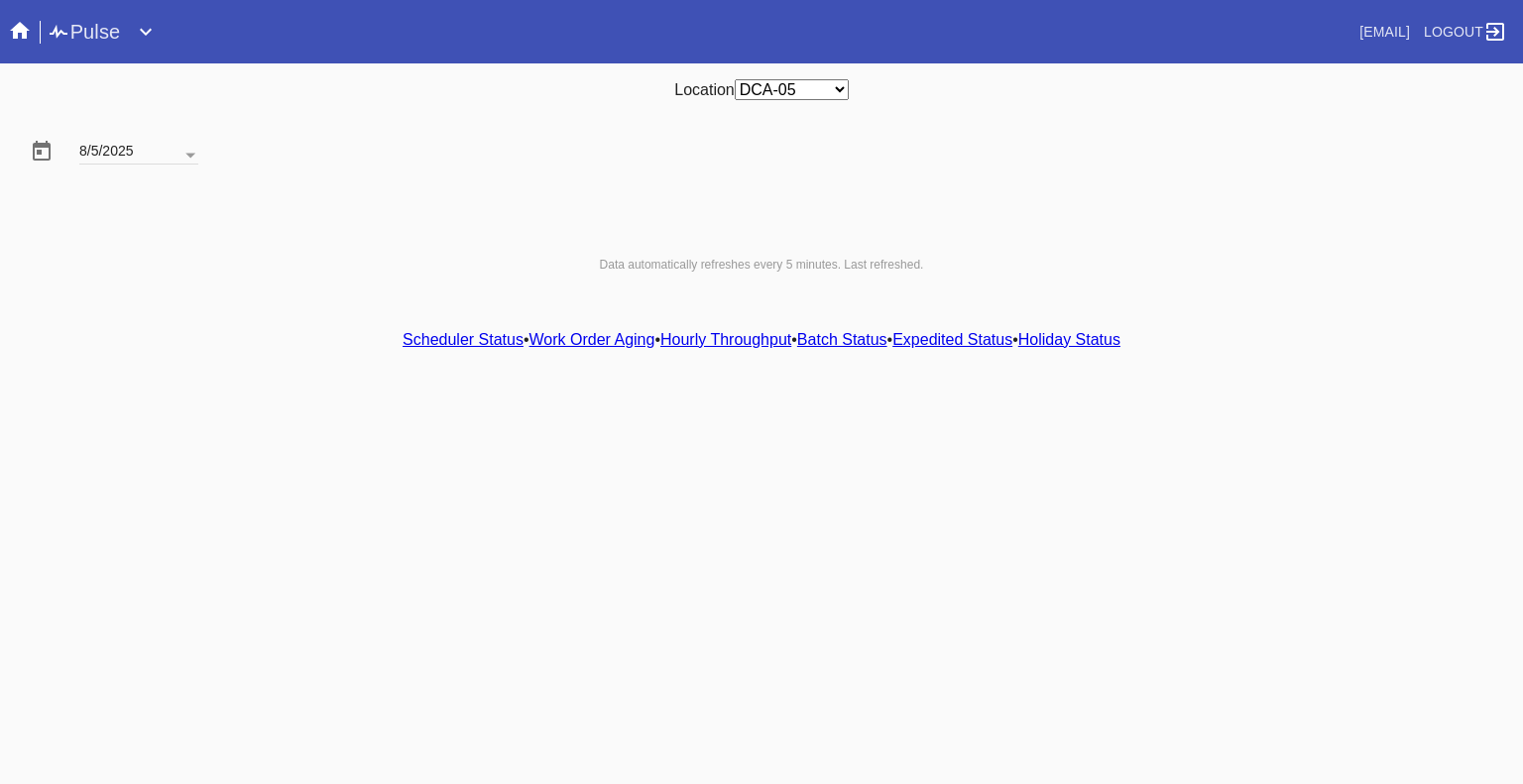 scroll, scrollTop: 0, scrollLeft: 0, axis: both 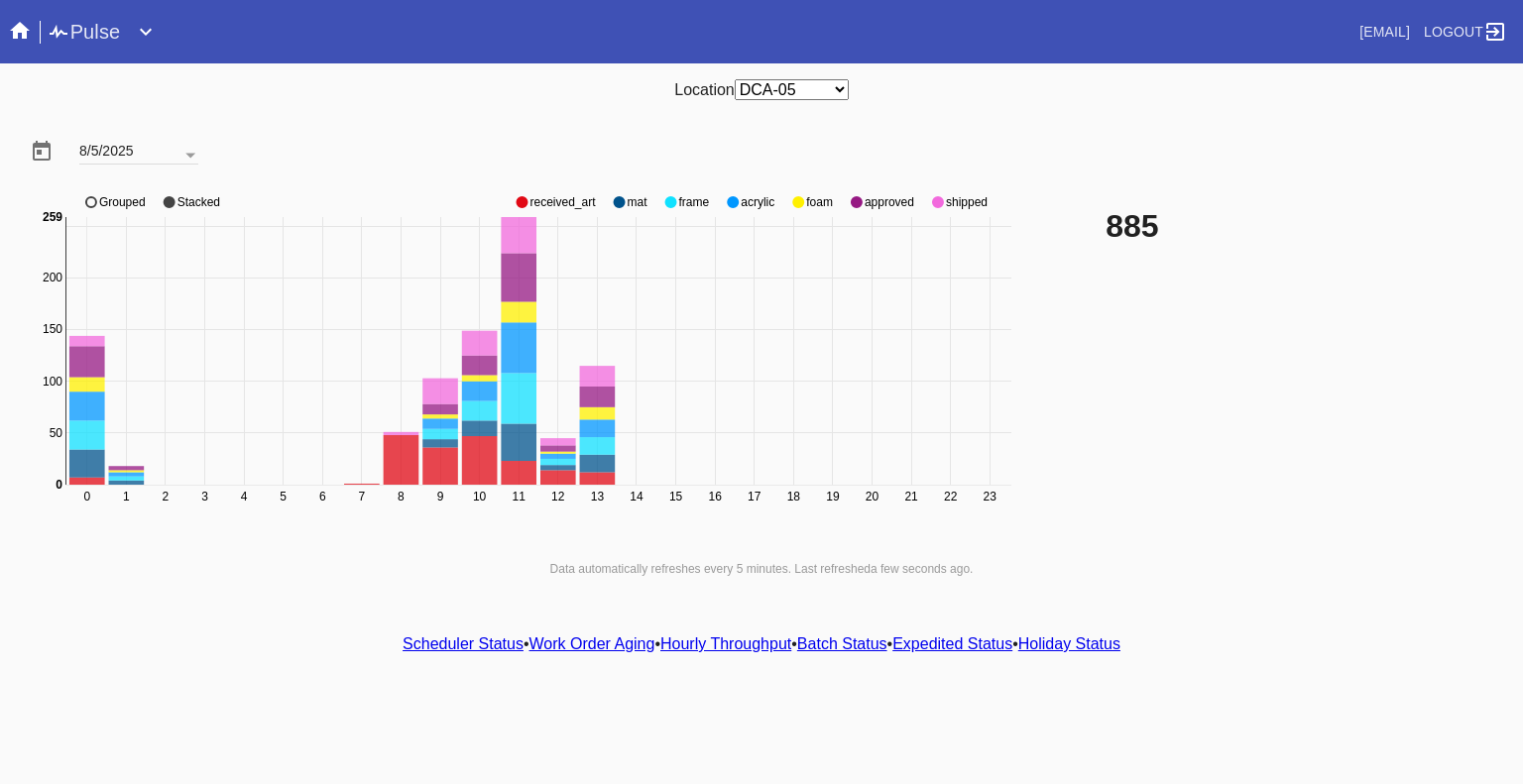 click 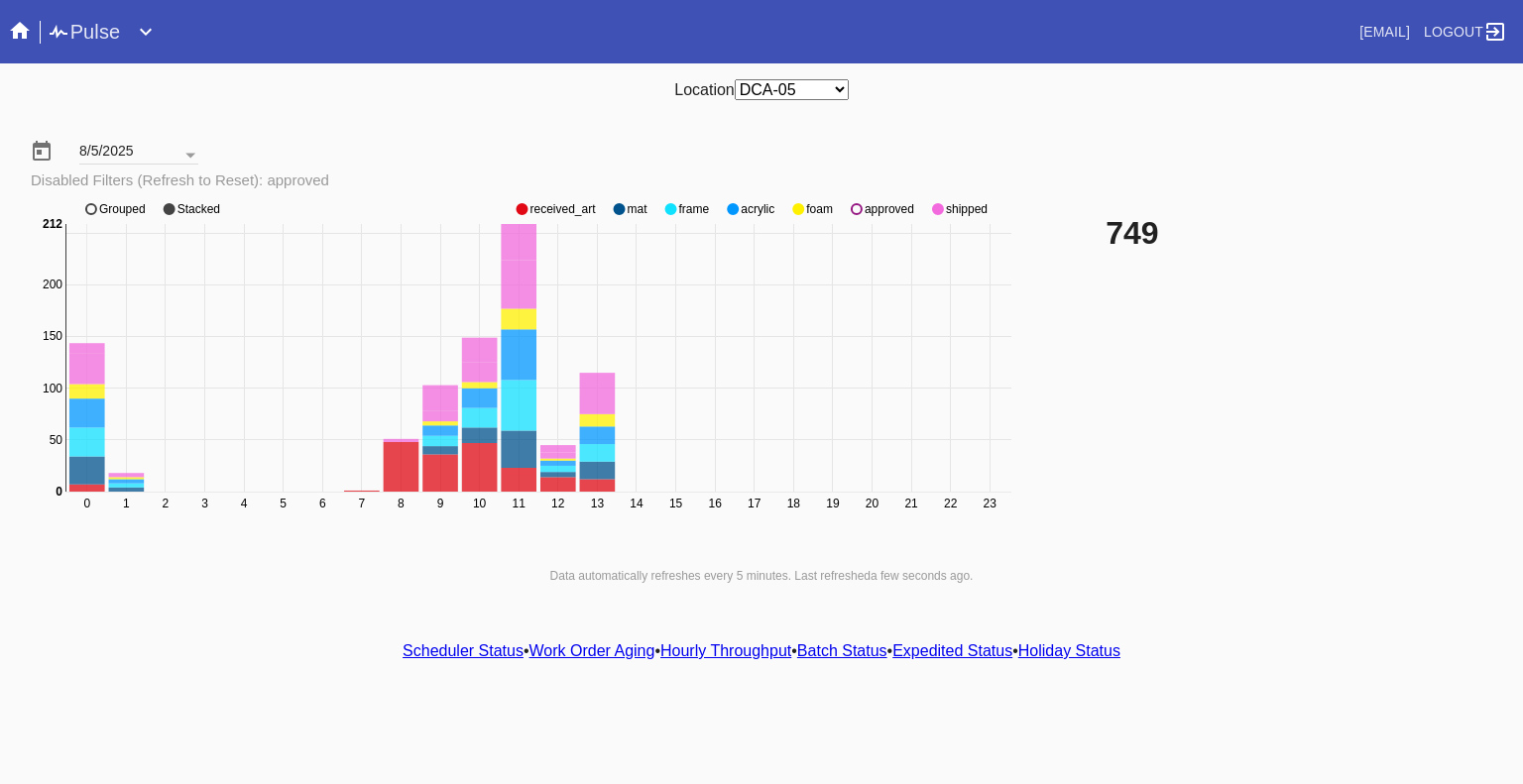 click on "0 1 2 3 4 5 6 7 8 9 10 11 12 13 14 15 16 17 18 19 20 21 22 23 0 50 100 150 200 250 0 212 received_art mat frame acrylic foam approved shipped Grouped Stacked" 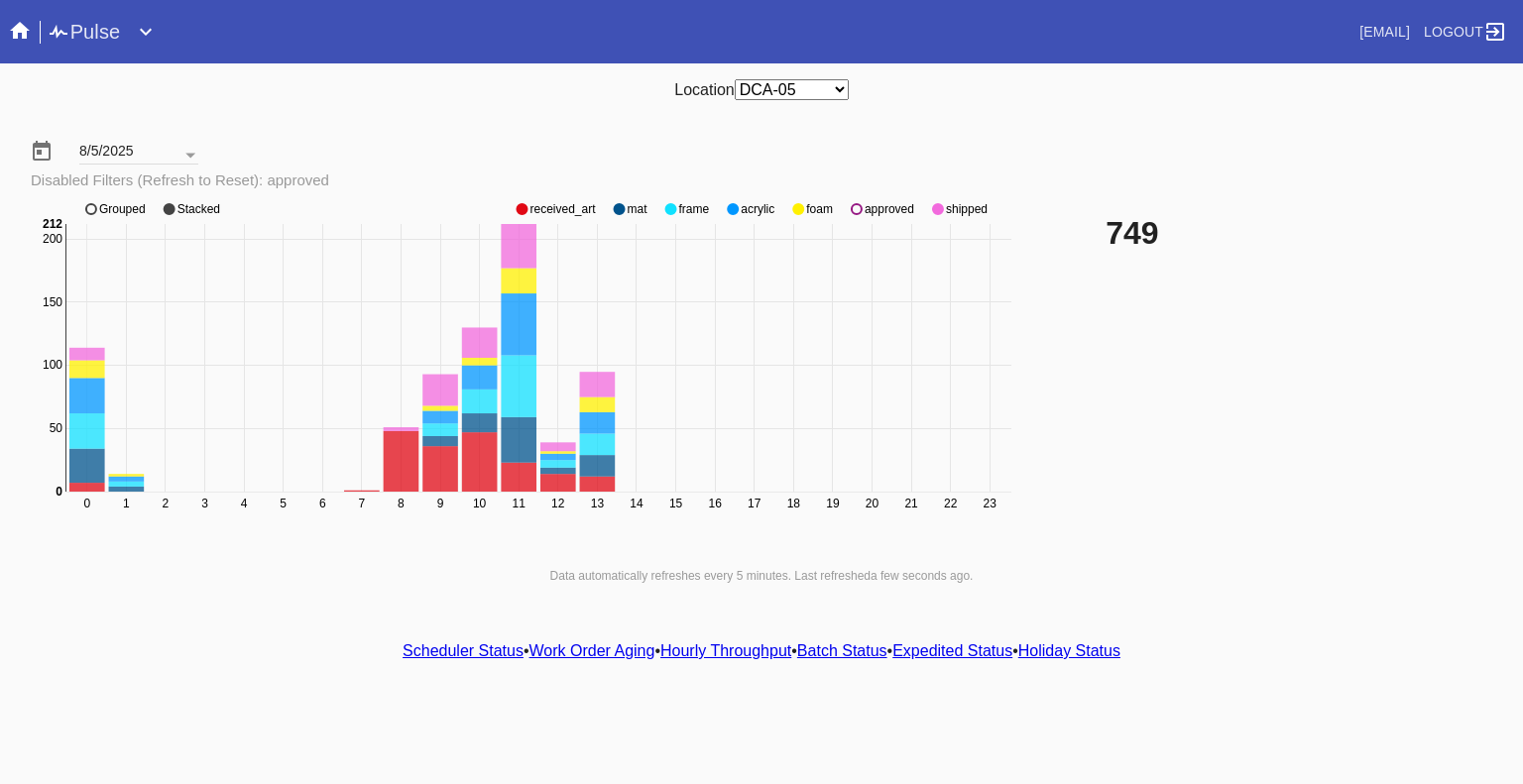 click on "0 1 2 3 4 5 6 7 8 9 10 11 12 13 14 15 16 17 18 19 20 21 22 23 0 50 100 150 200 0 212 received_art mat frame acrylic foam approved shipped Grouped Stacked" 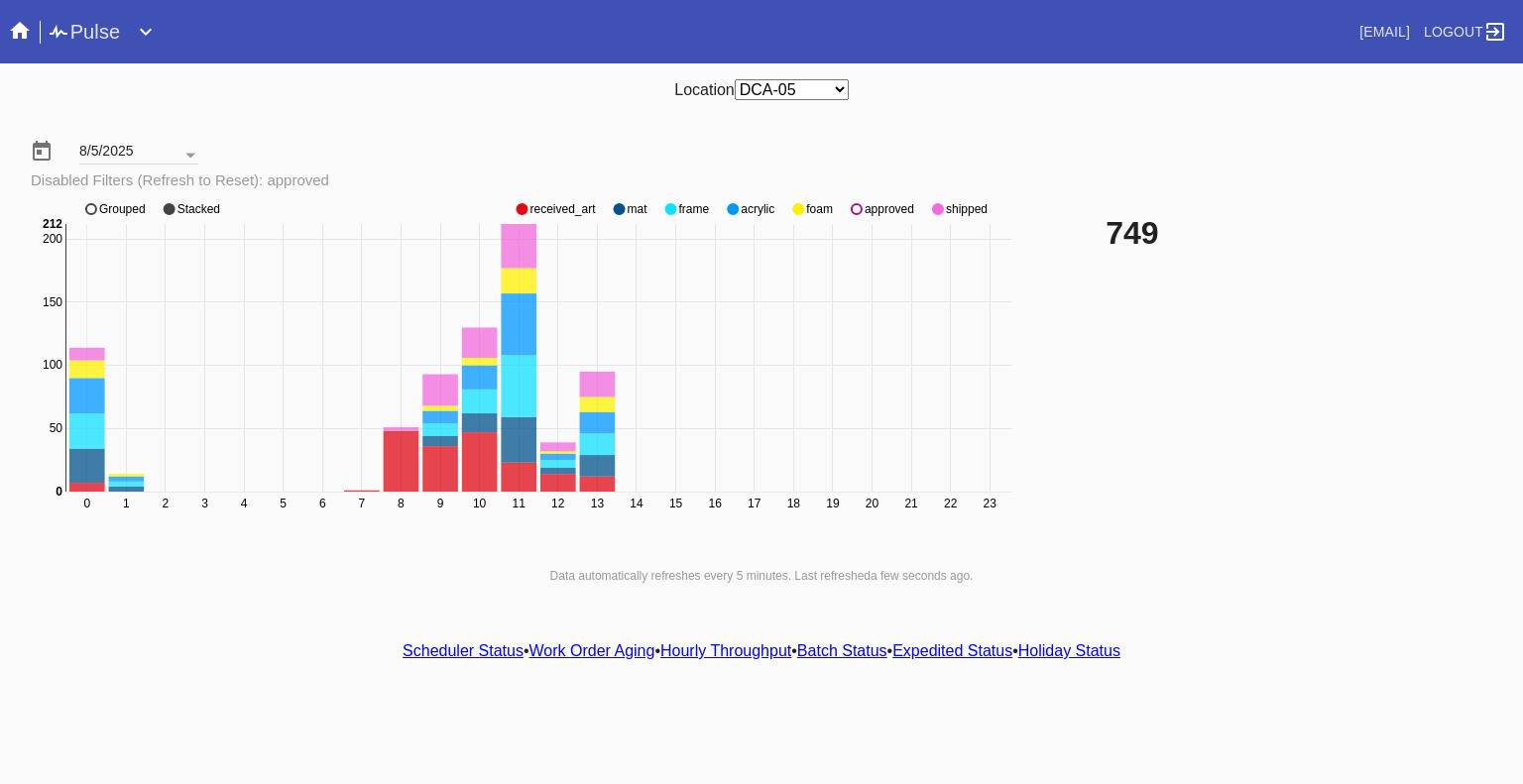 click 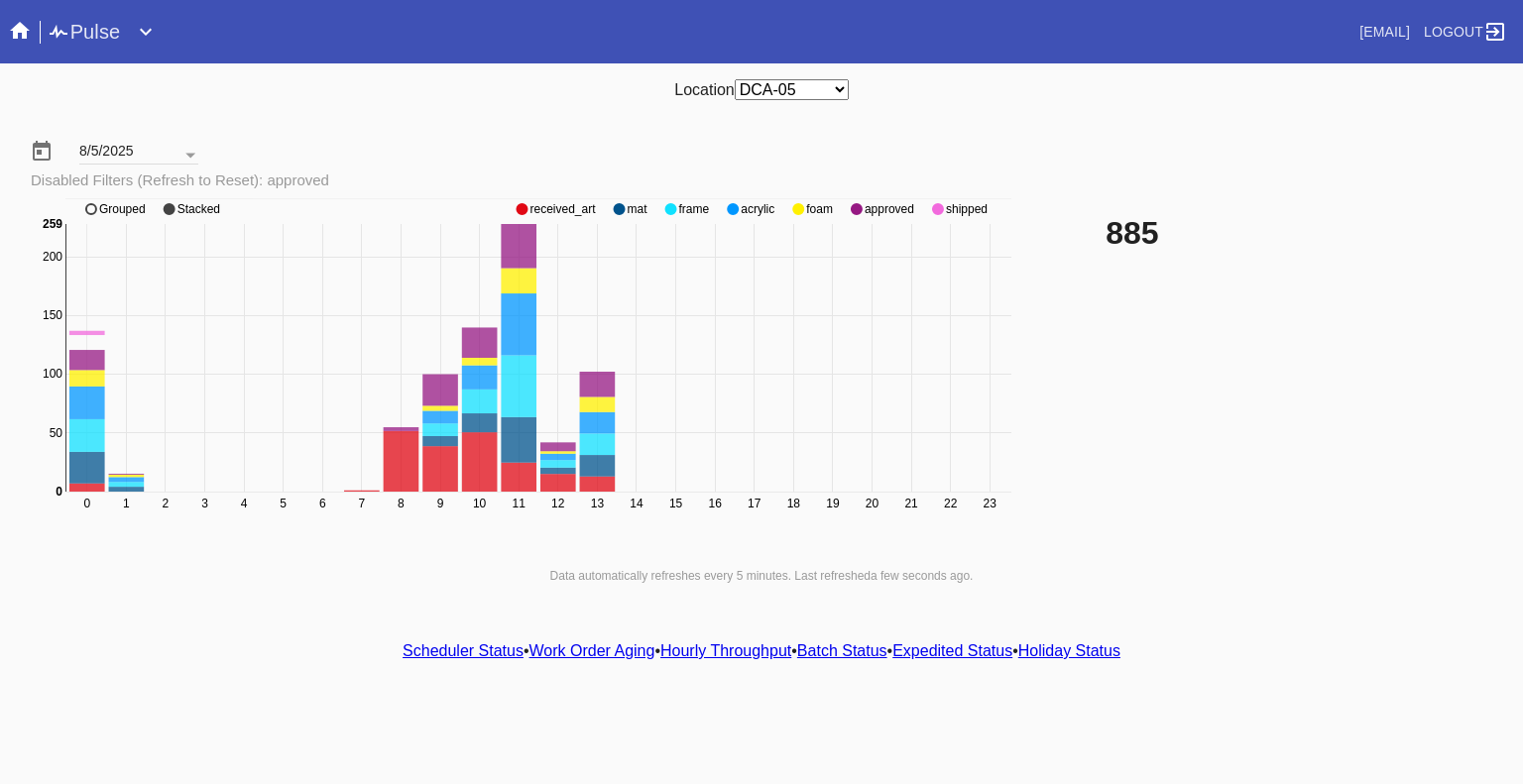 click 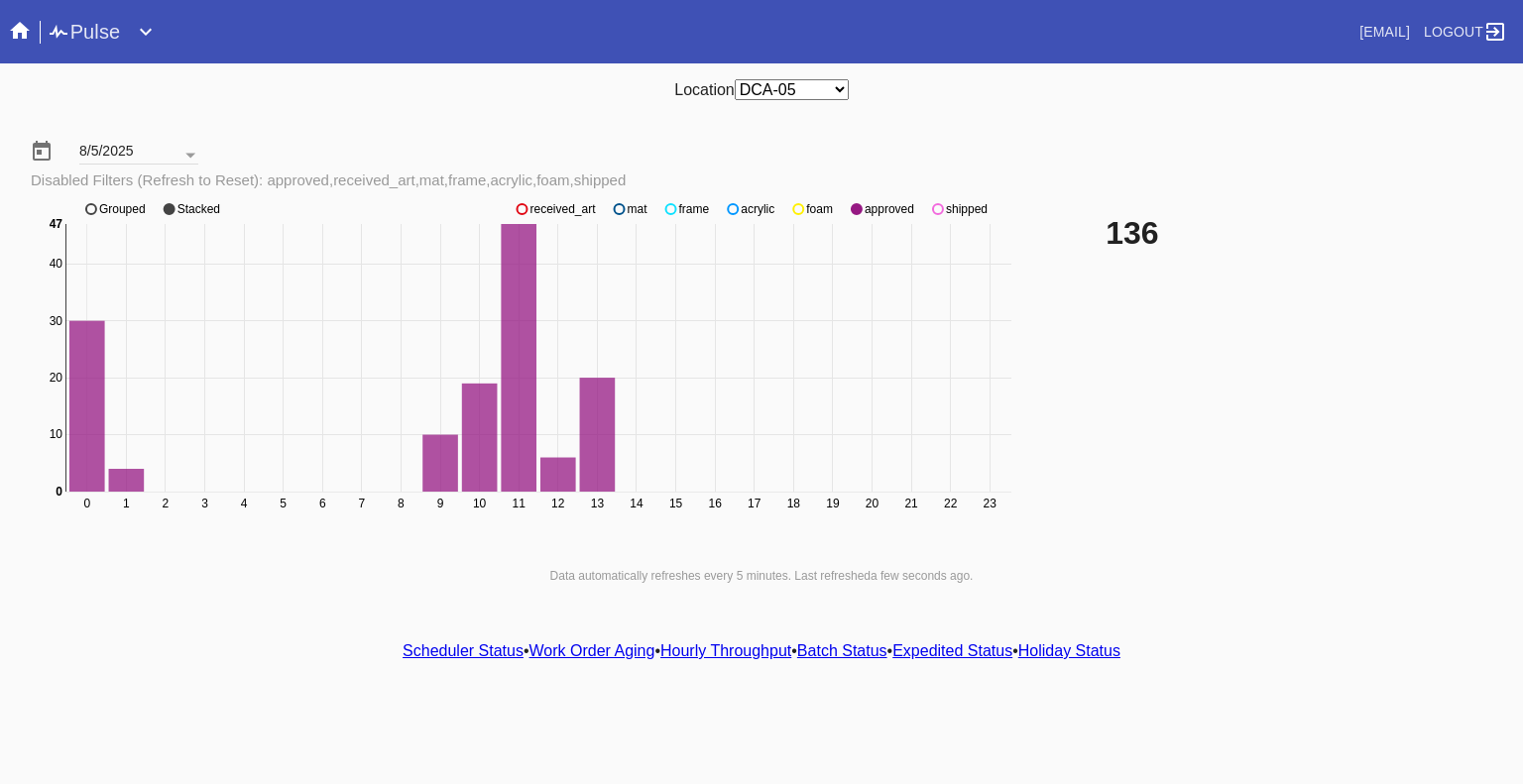 click 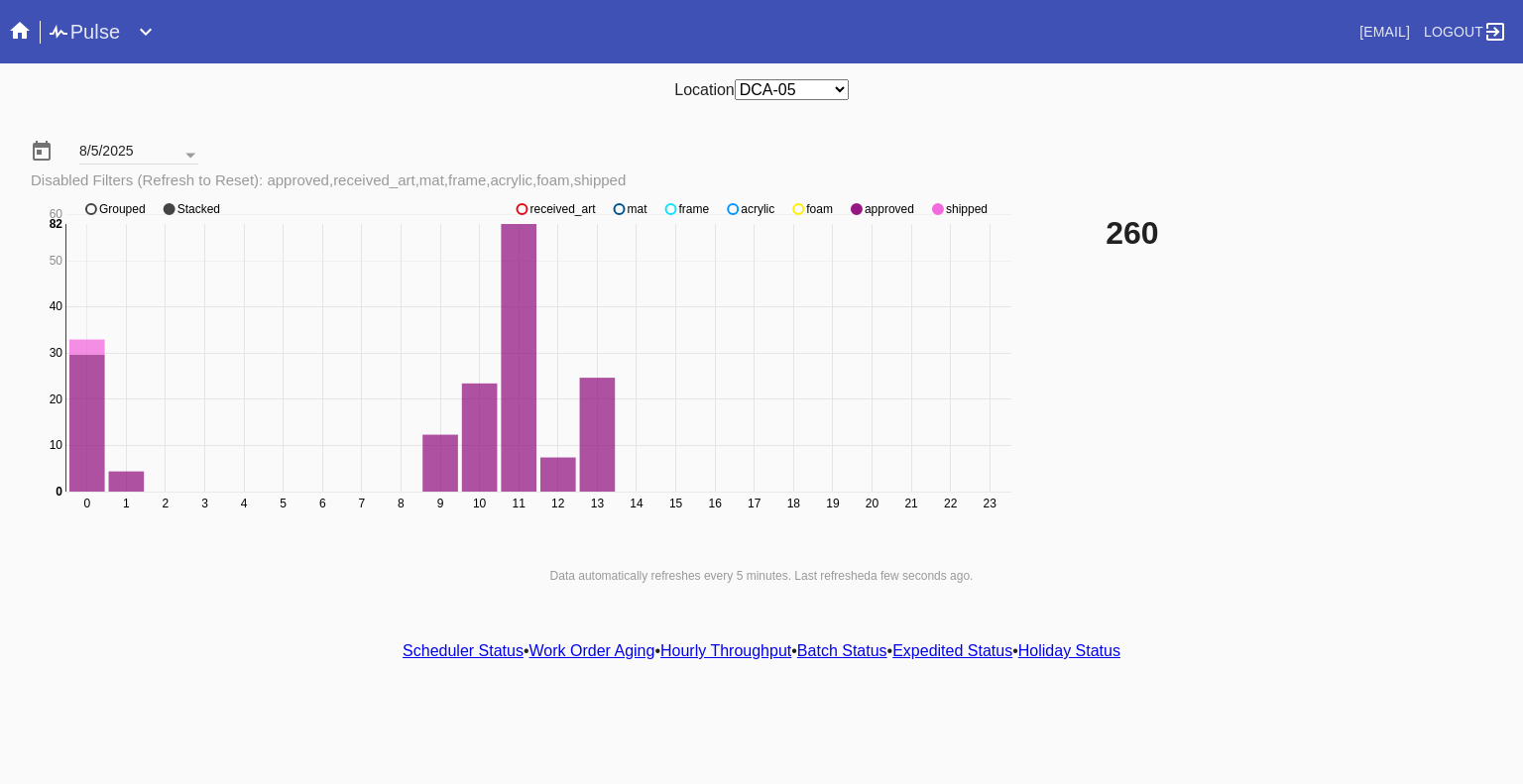 click 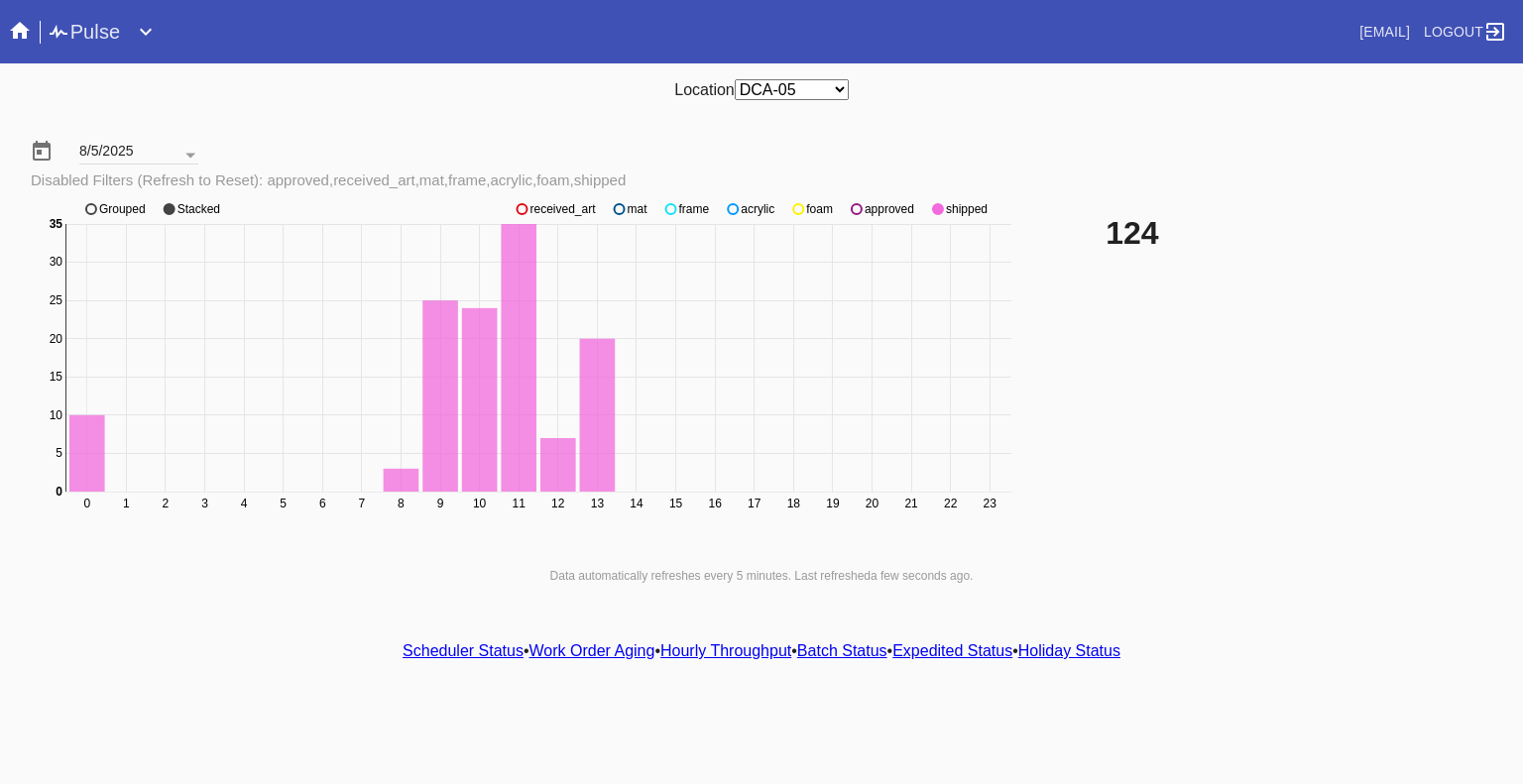 click 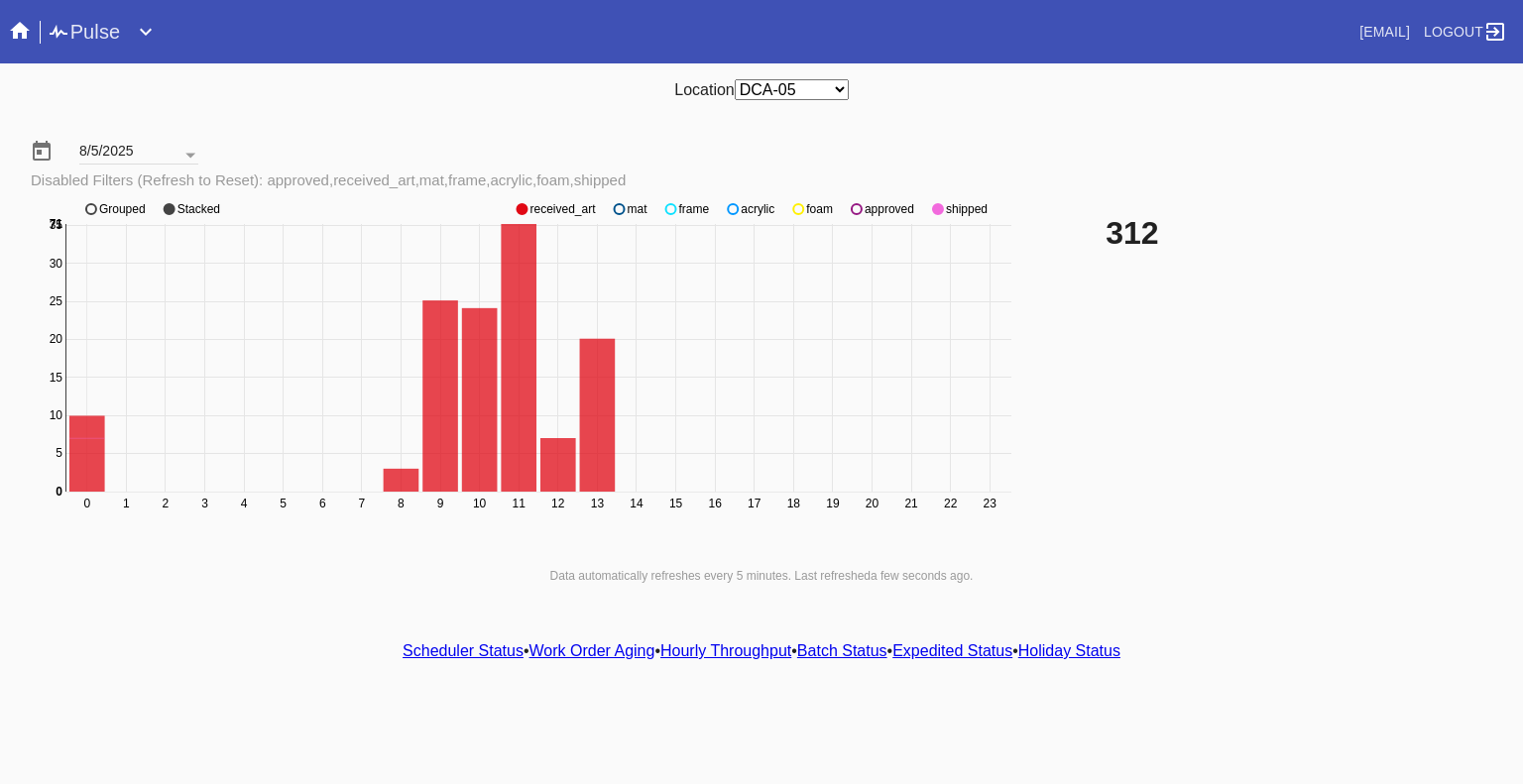 click 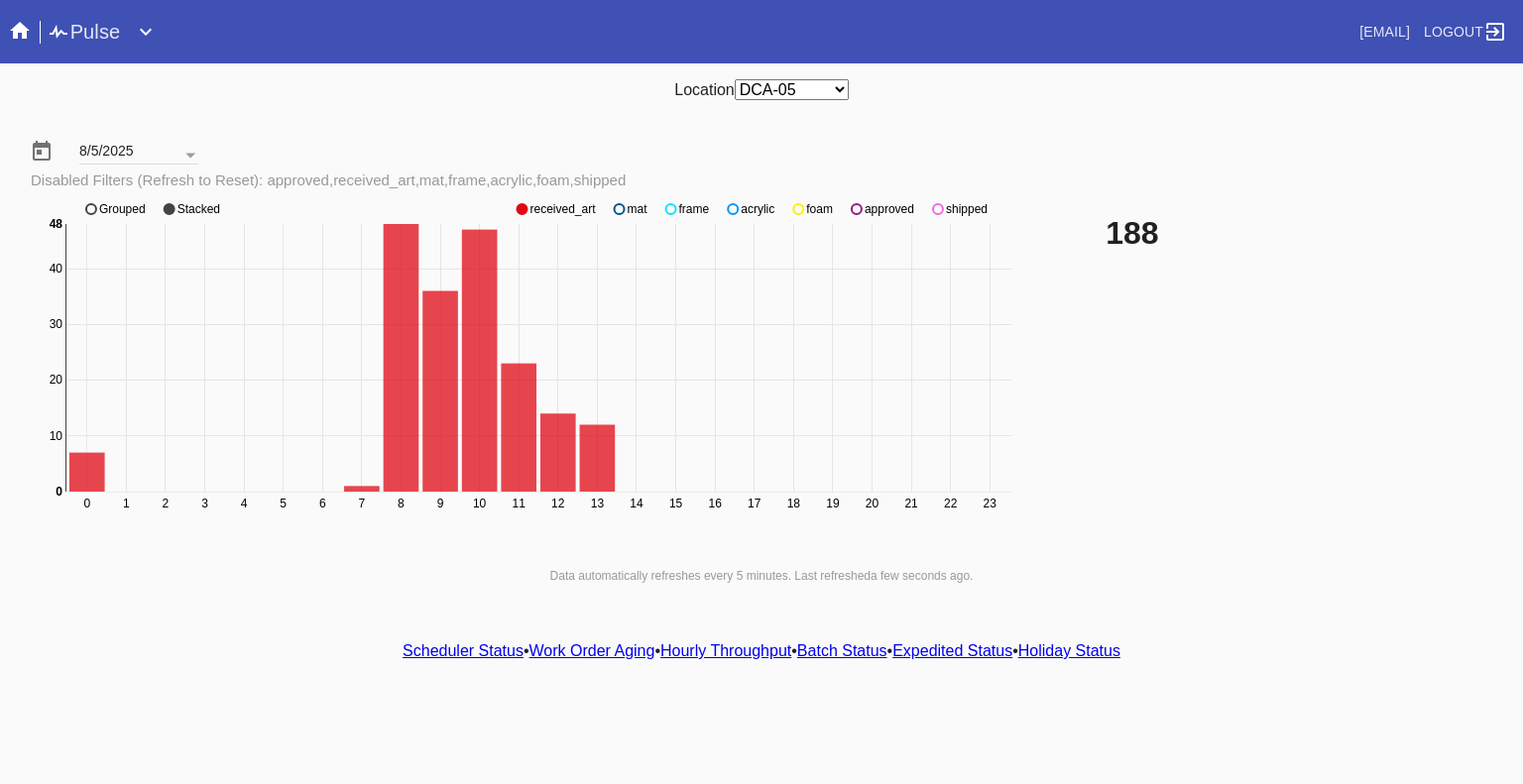 click 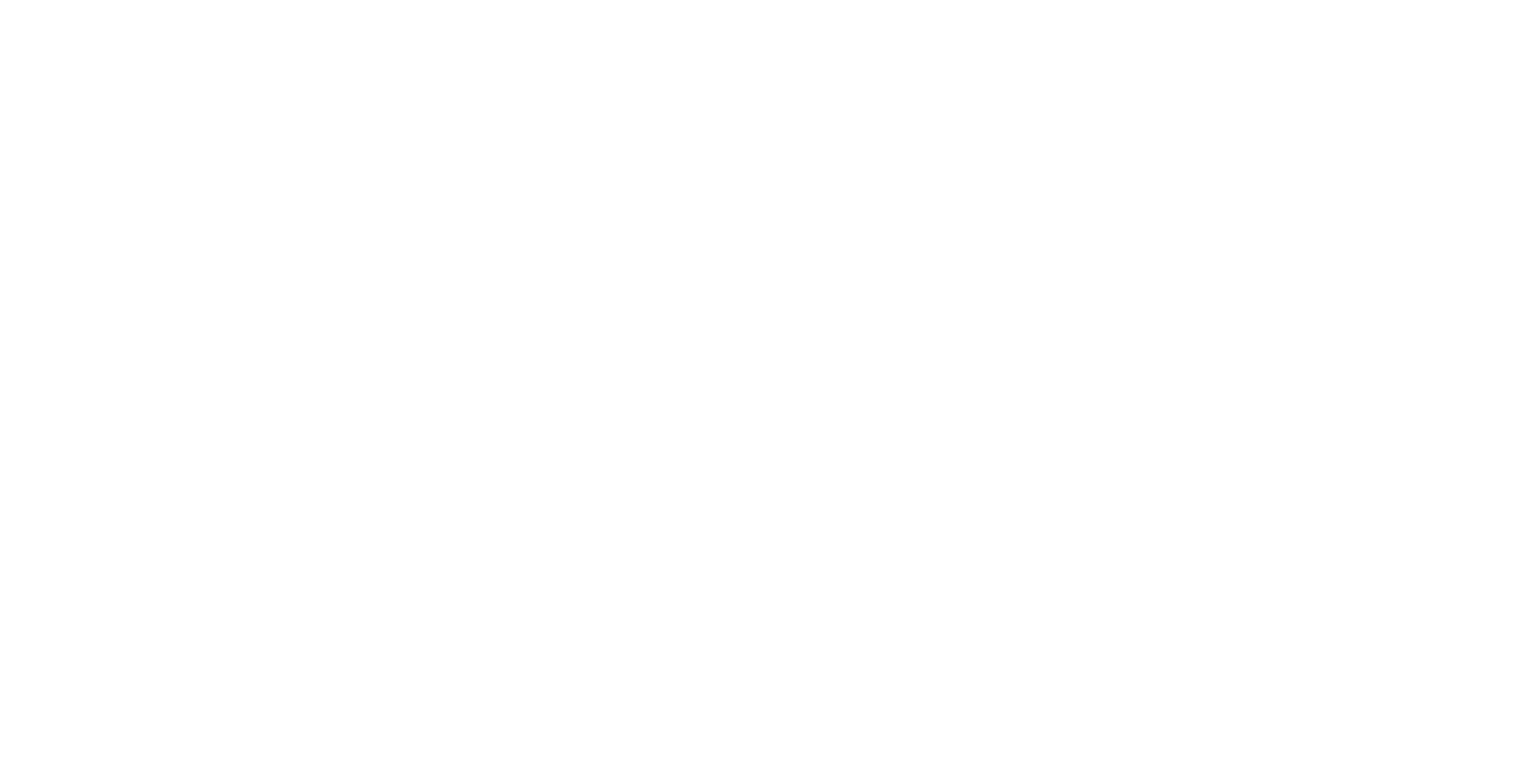 scroll, scrollTop: 0, scrollLeft: 0, axis: both 